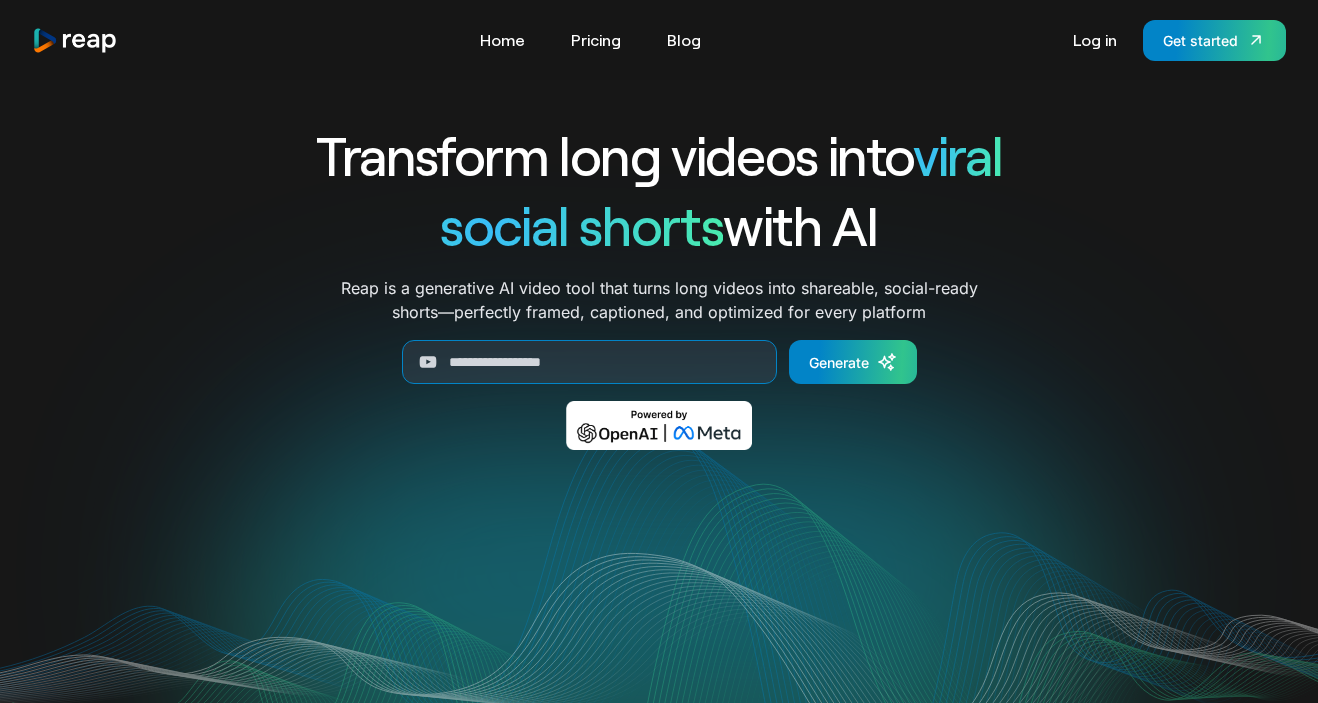 scroll, scrollTop: 0, scrollLeft: 0, axis: both 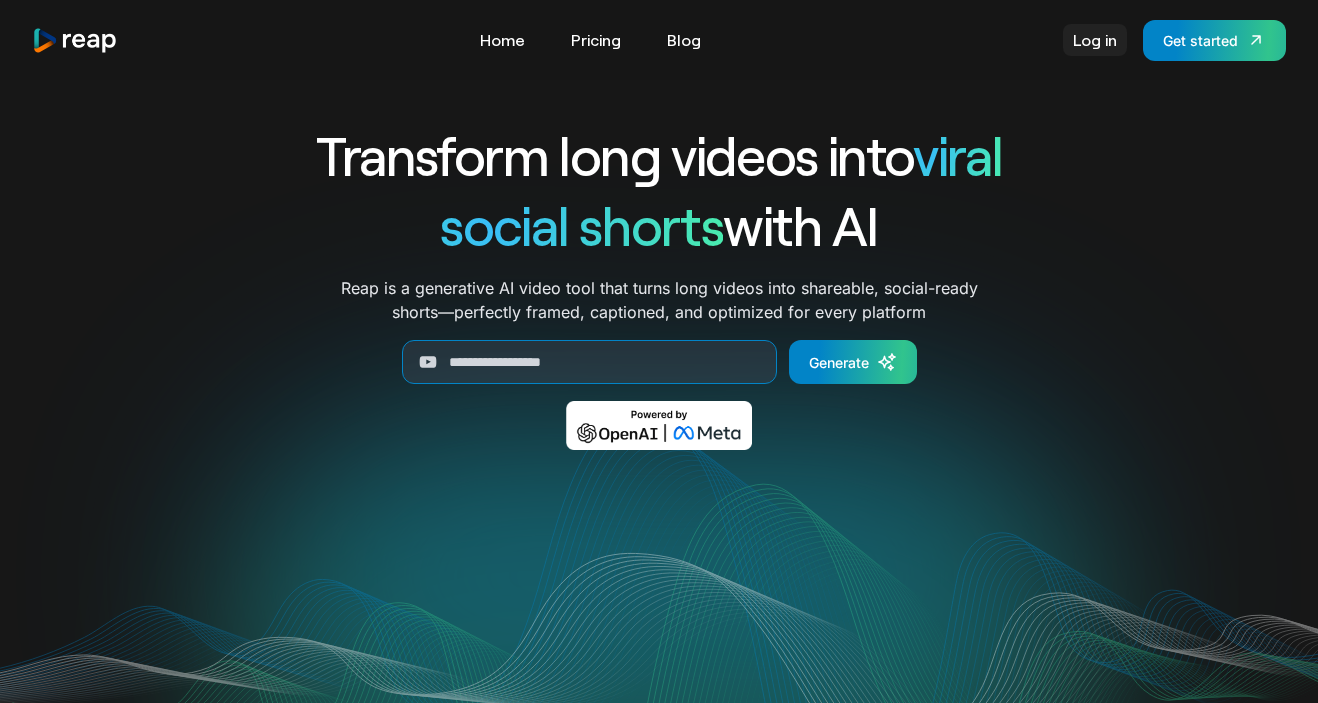 click on "Log in" at bounding box center [1095, 40] 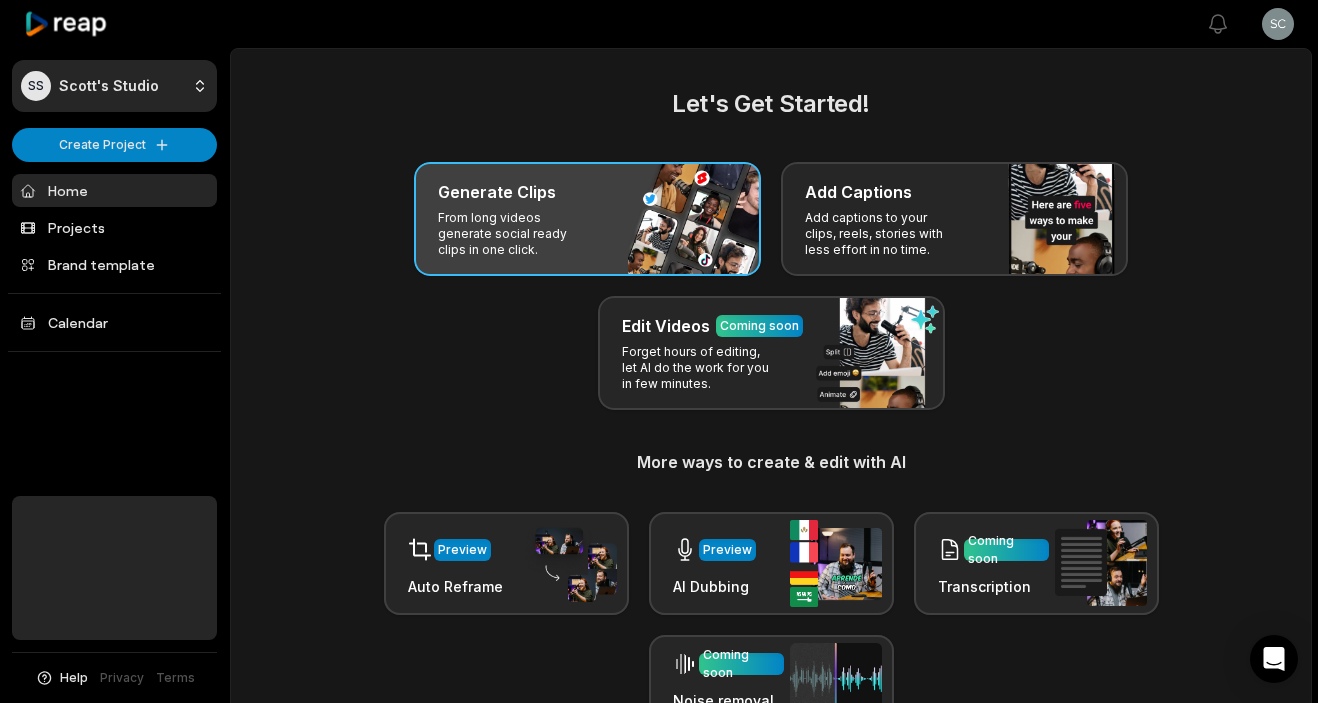 scroll, scrollTop: 0, scrollLeft: 0, axis: both 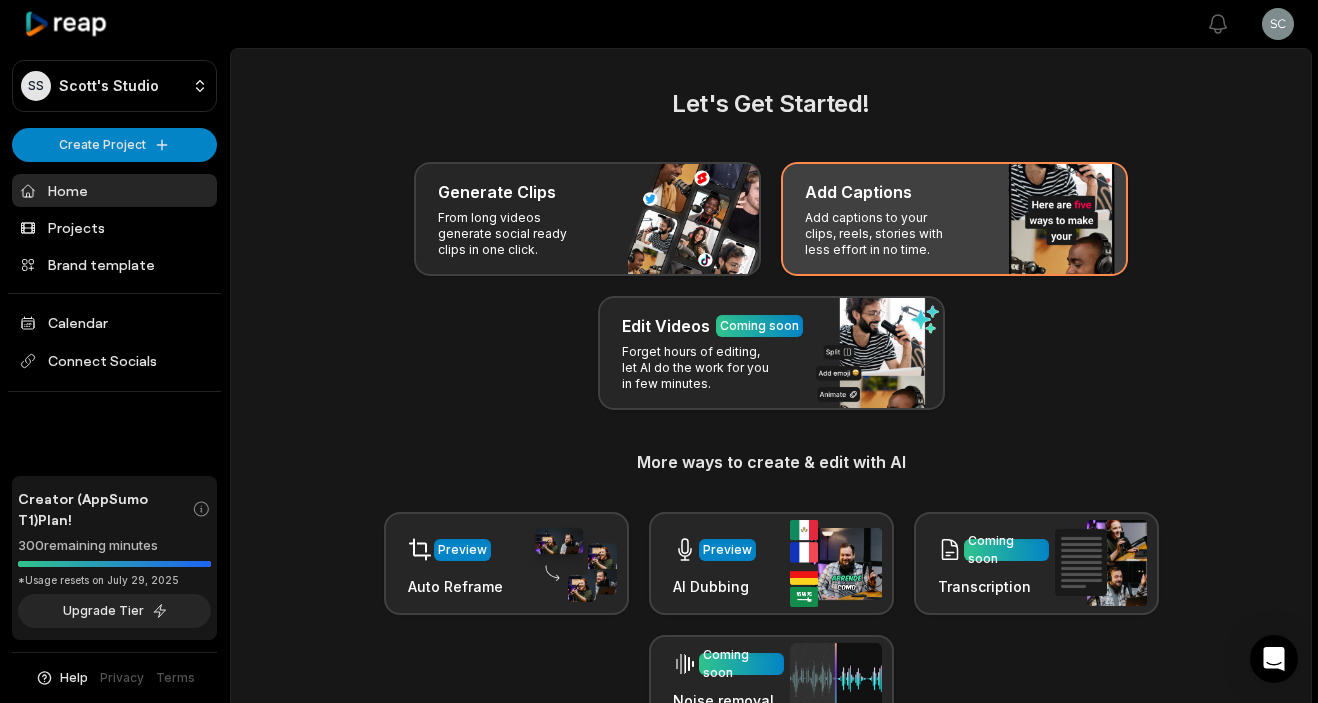 click on "Add captions to your clips, reels, stories with less effort in no time." at bounding box center (882, 234) 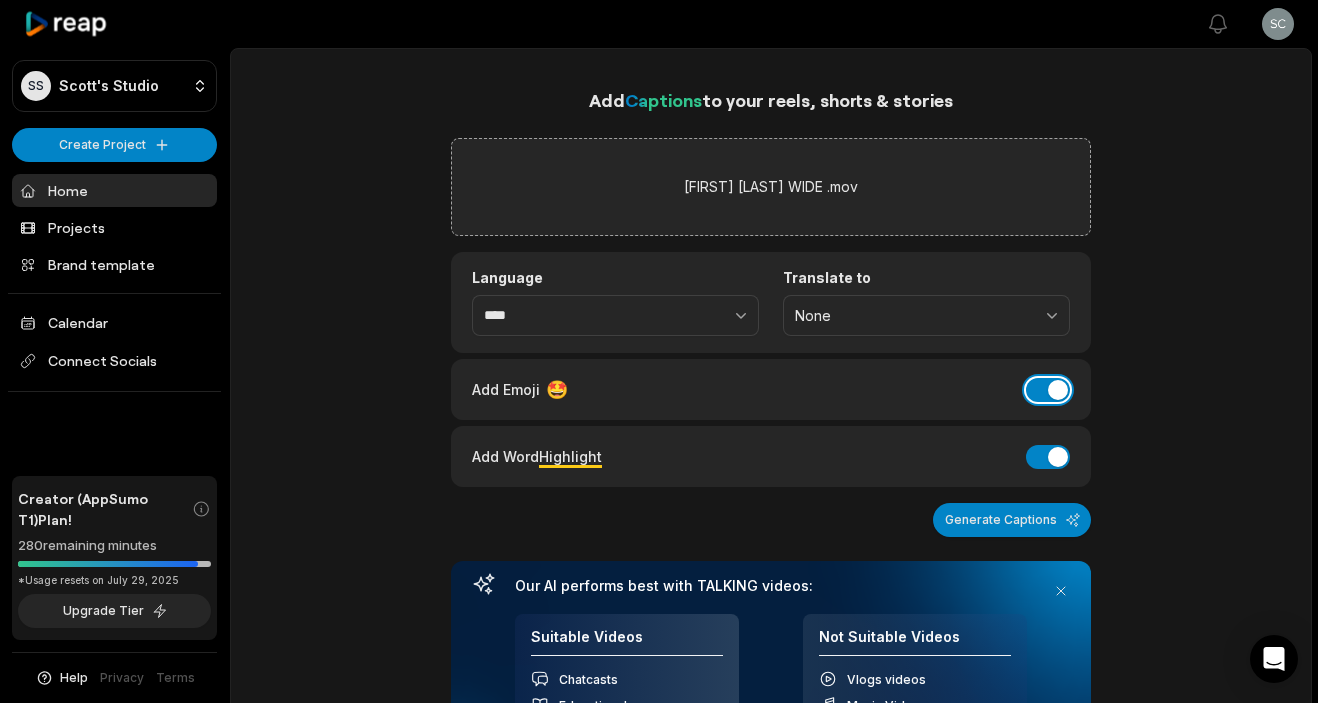click on "Add Emoji" at bounding box center [1048, 390] 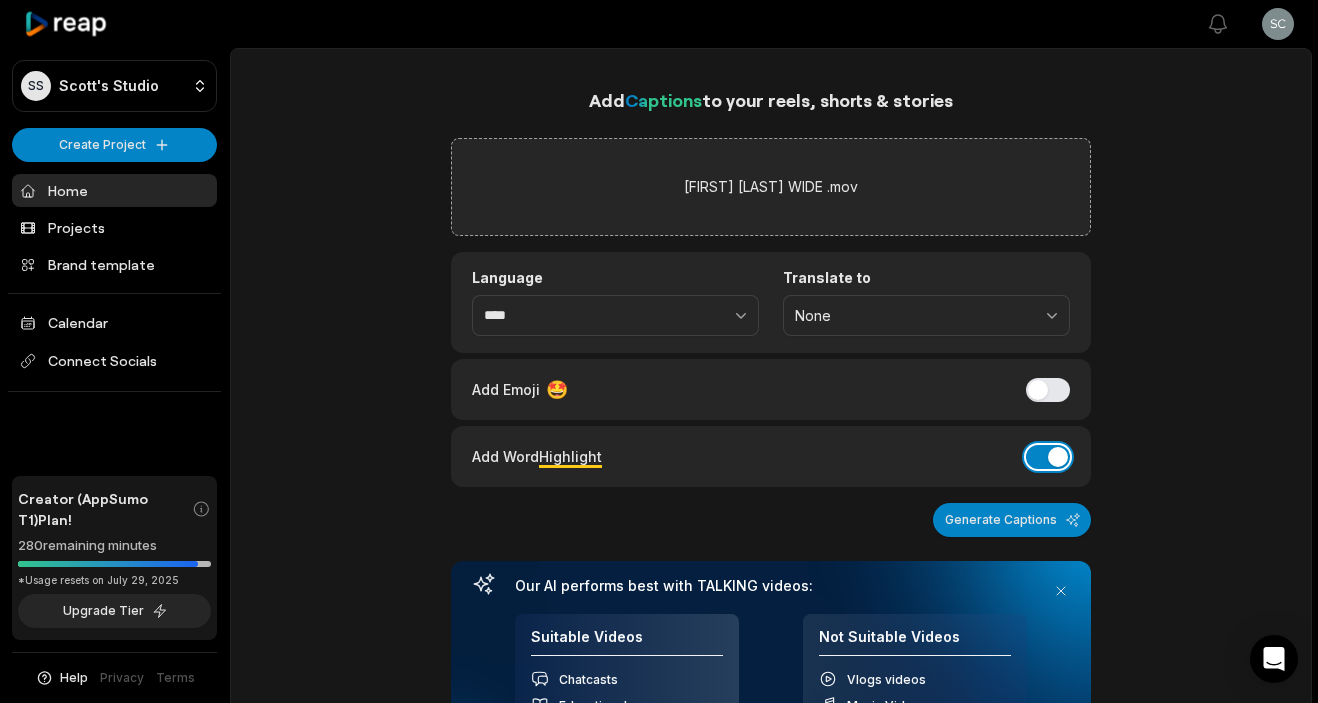 click on "Add Word Highlight" at bounding box center (1048, 457) 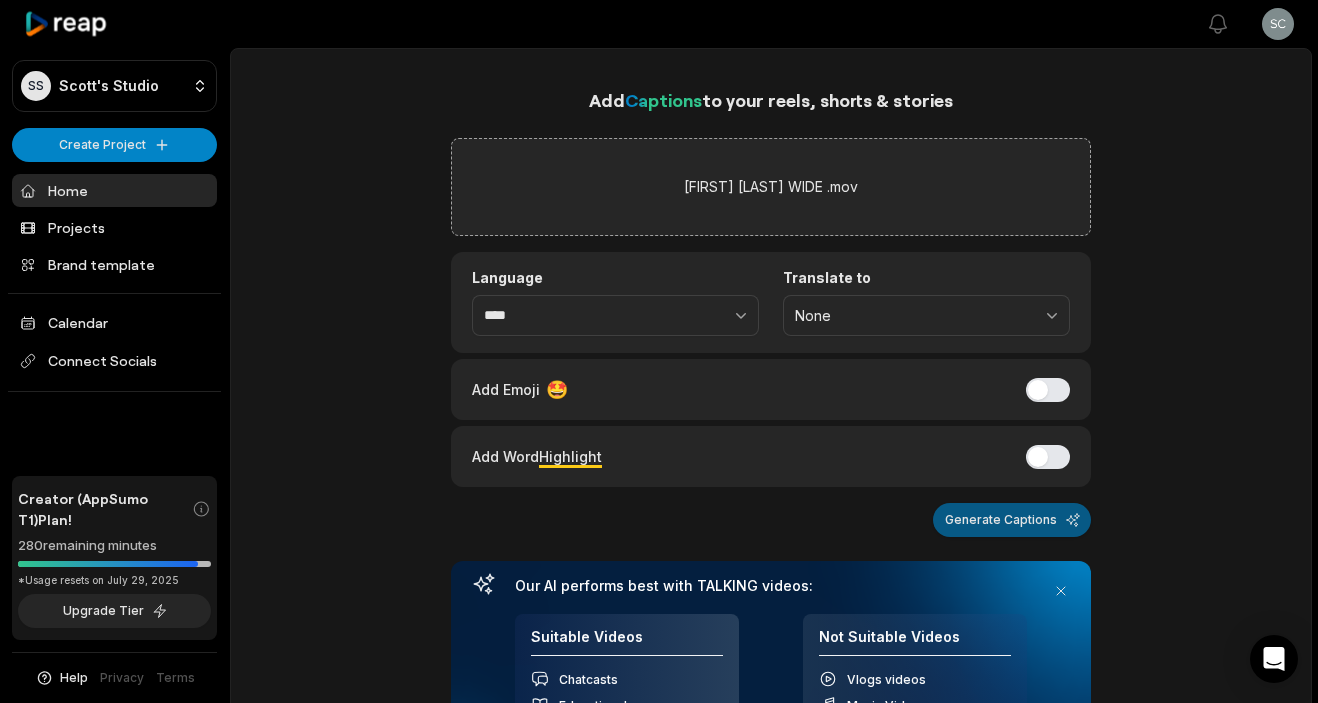 click on "Generate Captions" at bounding box center [1012, 520] 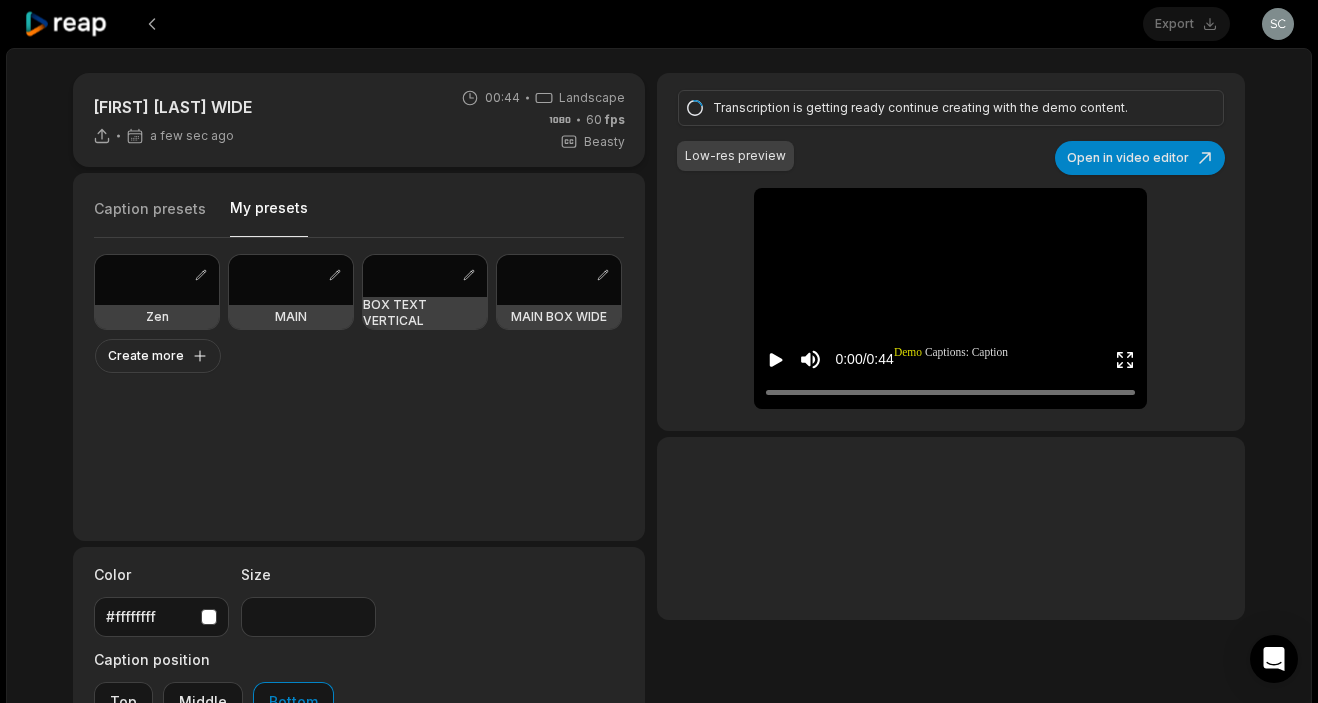 click on "My presets" at bounding box center [269, 217] 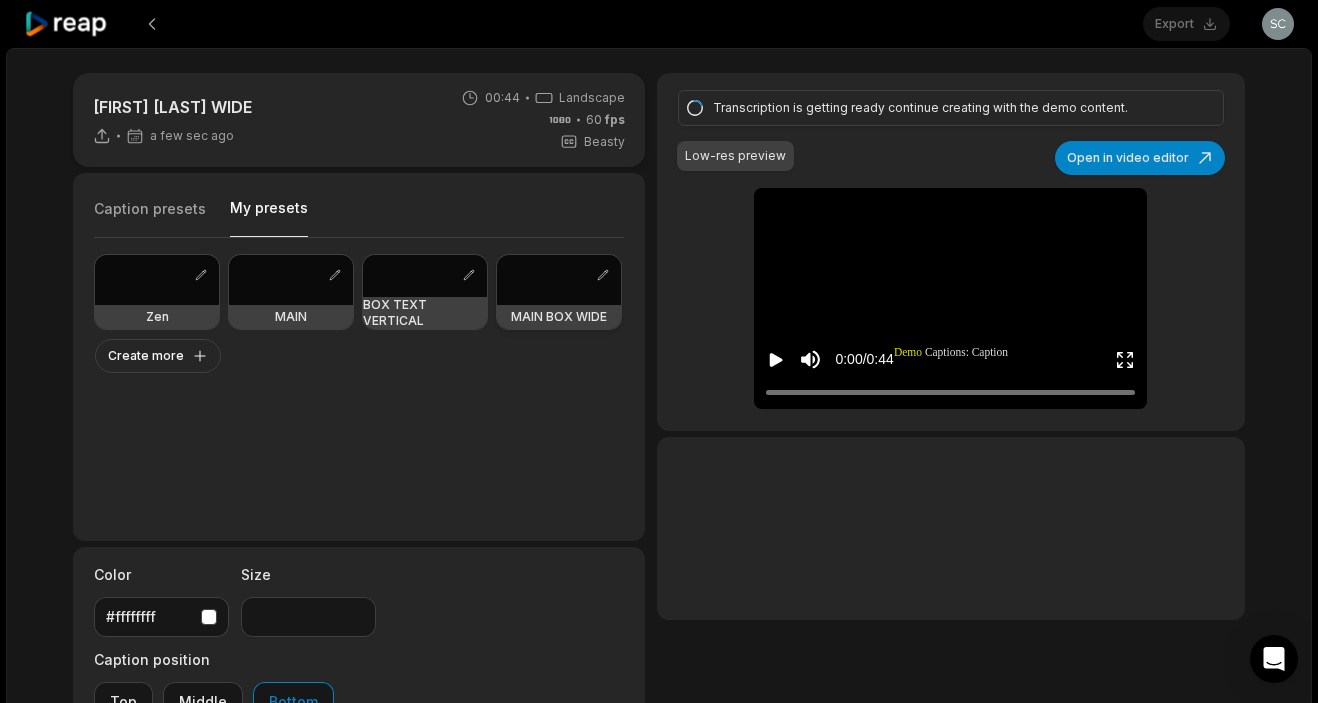 click at bounding box center (559, 280) 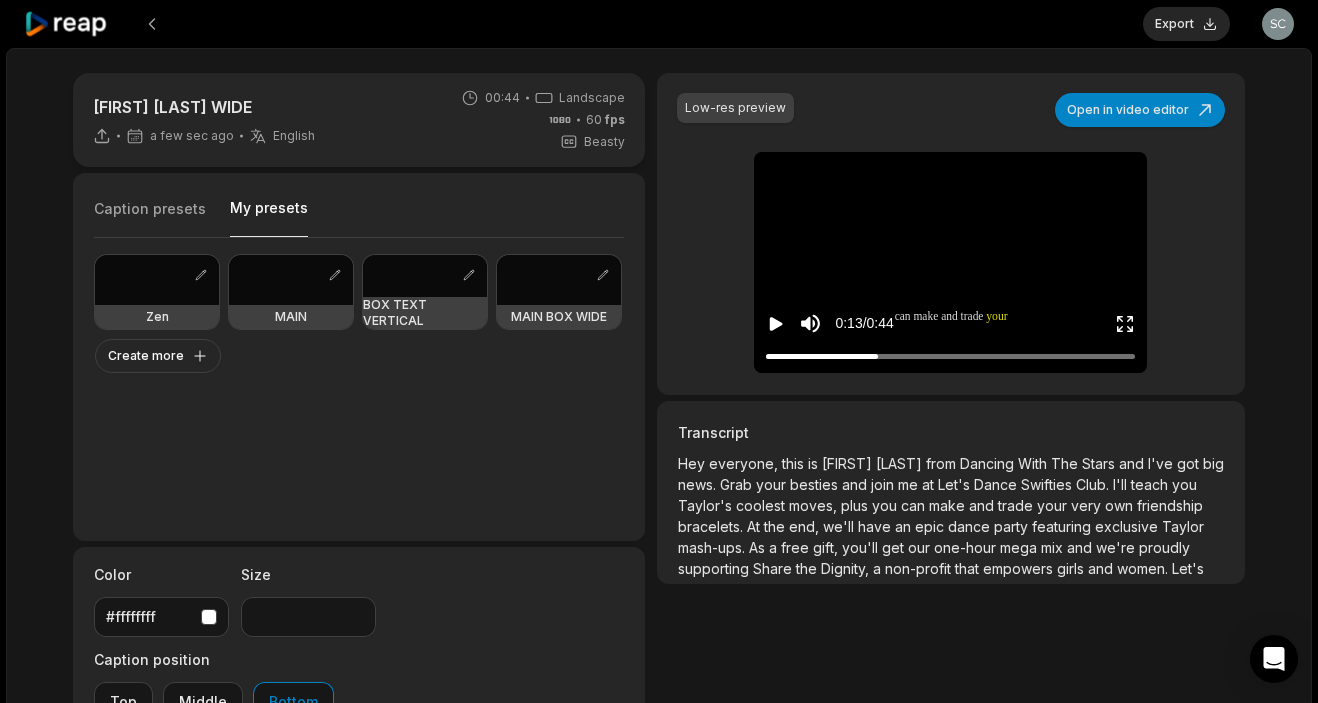 drag, startPoint x: 772, startPoint y: 395, endPoint x: 858, endPoint y: 370, distance: 89.560036 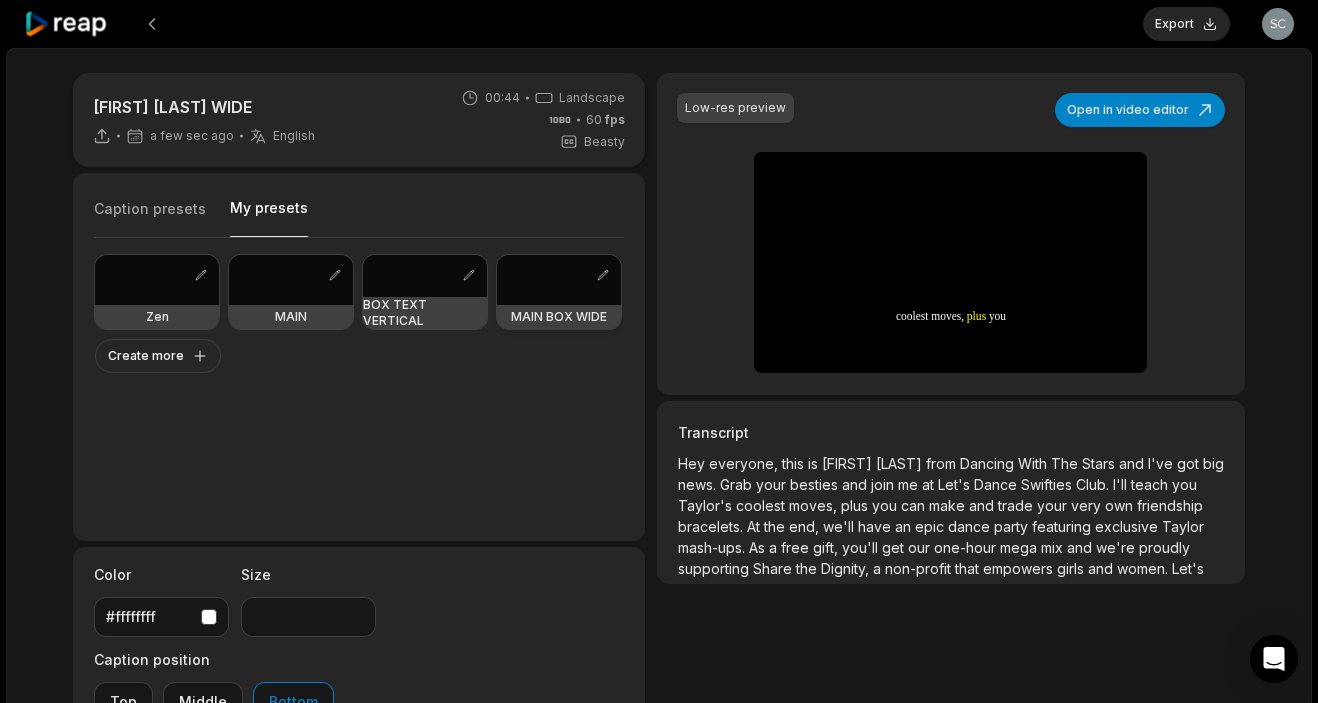 click at bounding box center [559, 280] 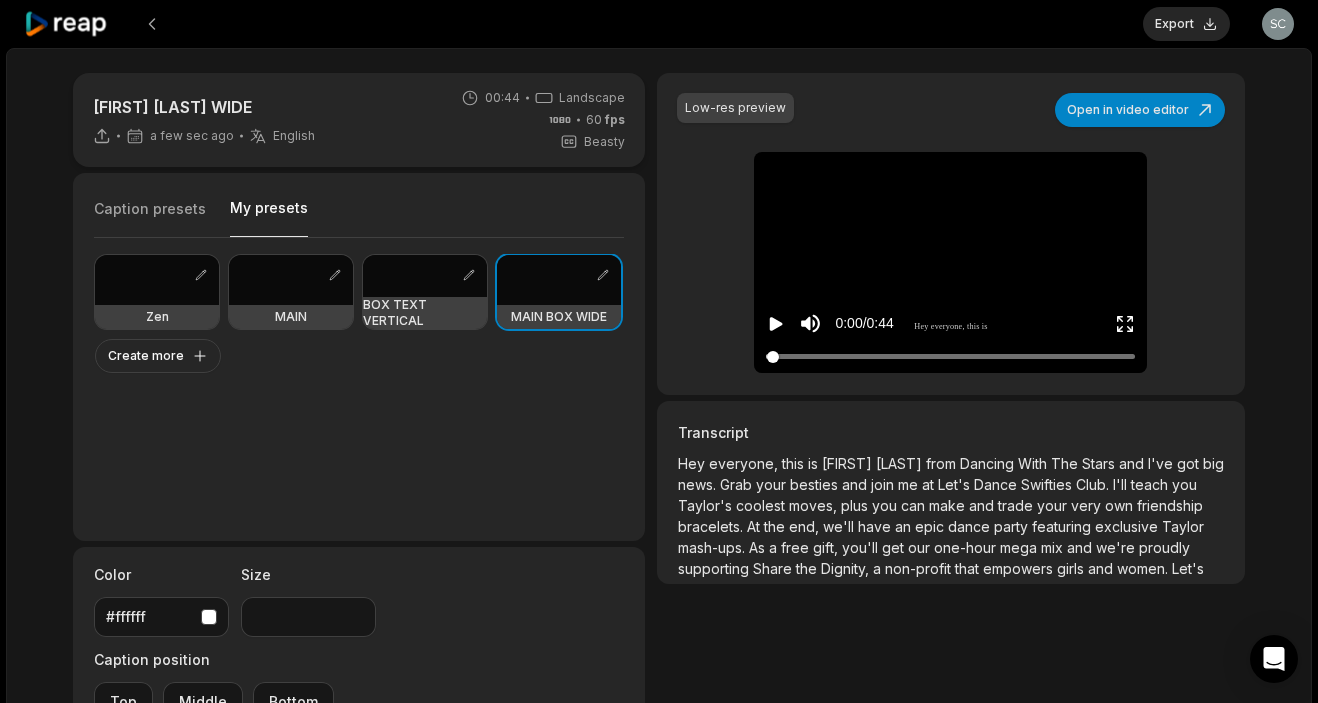 drag, startPoint x: 876, startPoint y: 351, endPoint x: 771, endPoint y: 349, distance: 105.01904 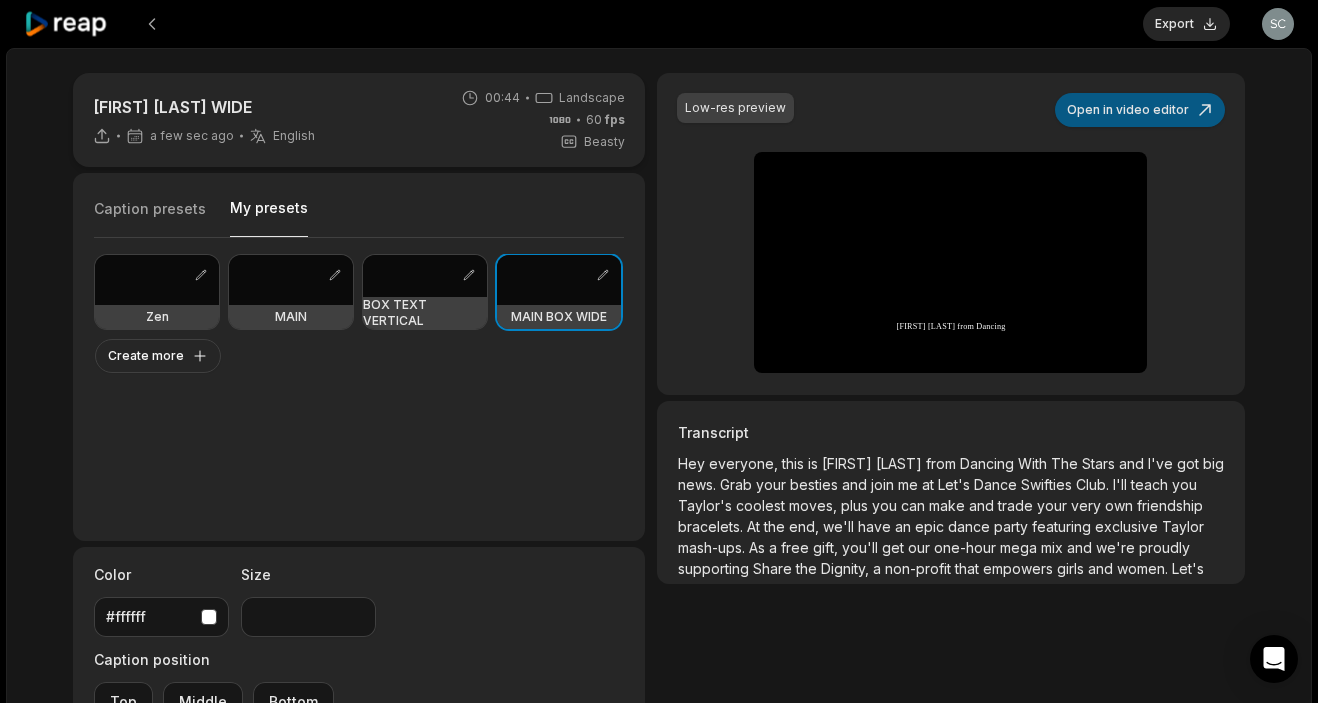 click on "Open in video editor" at bounding box center (1140, 110) 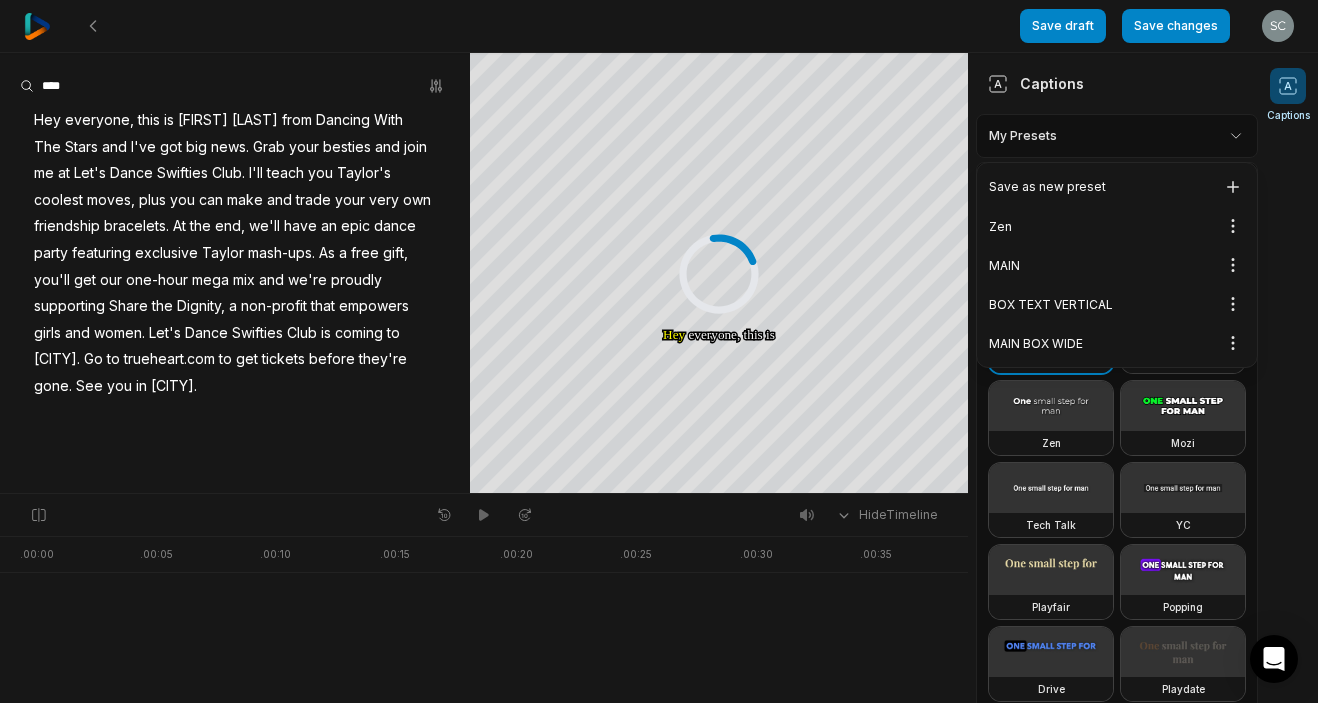 click on "Hey everyone, this is [FIRST] [LAST] from Dancing With The Stars and I've got big news Grab your besties and join me at Let's Dance Swifties Club I'll teach you Taylor's coolest moves, plus you can make and trade your very own friendship bracelets At the end, we'll have an epic dance party featuring exclusive Taylor mash-ups As a free gift, you'll get our [ONE-HOUR] mega" at bounding box center [659, 351] 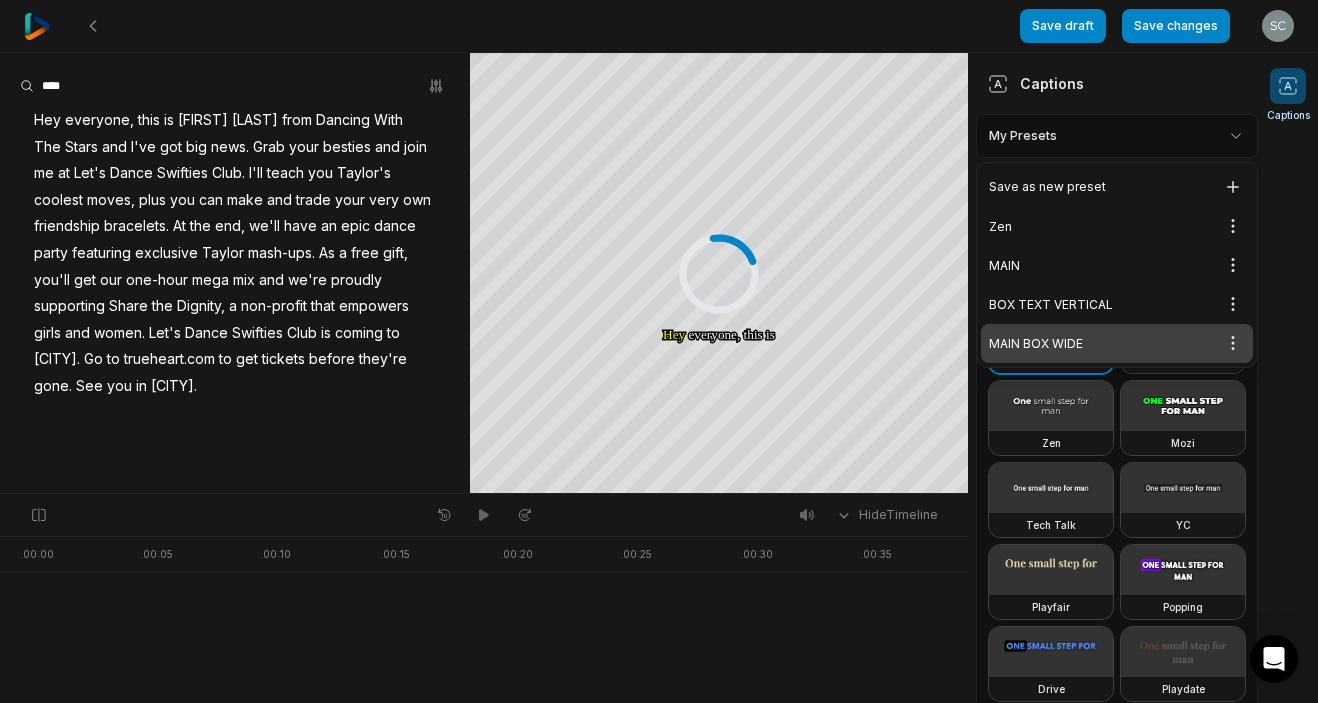 click on "MAIN BOX WIDE Open options" at bounding box center (1117, 343) 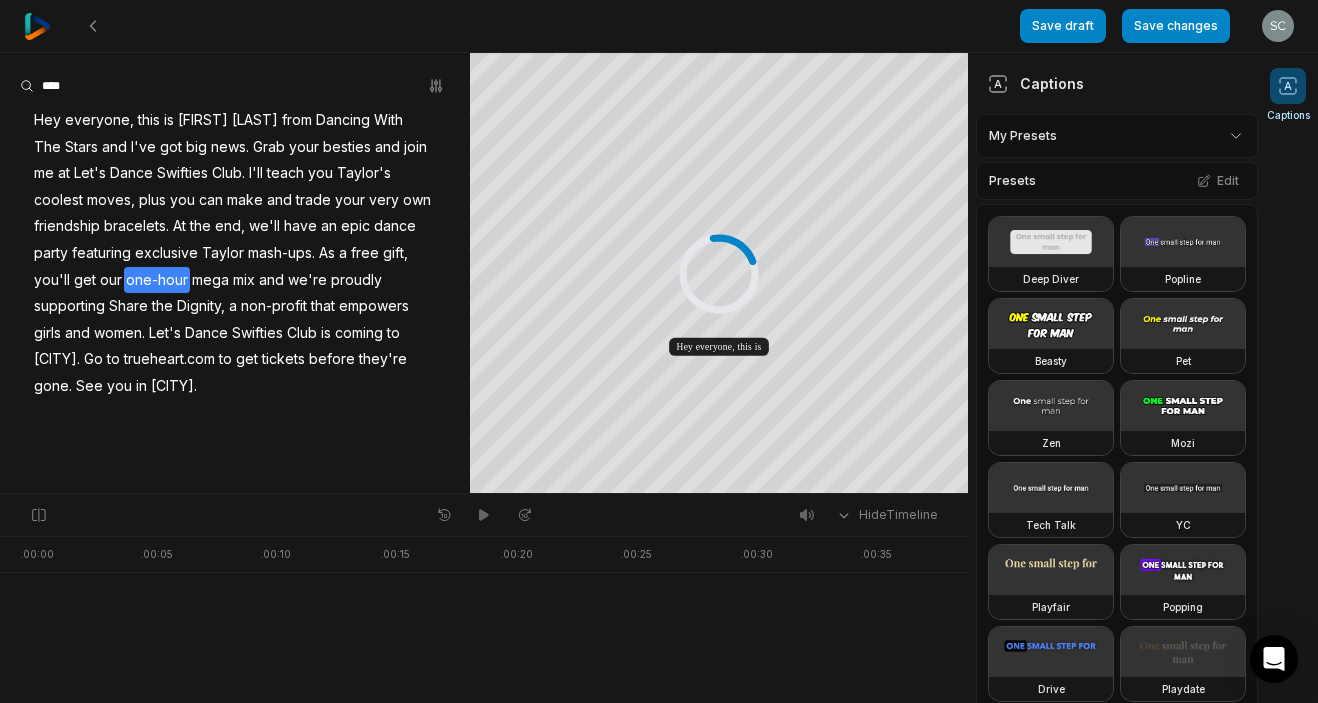 click on "one-hour" at bounding box center (157, 280) 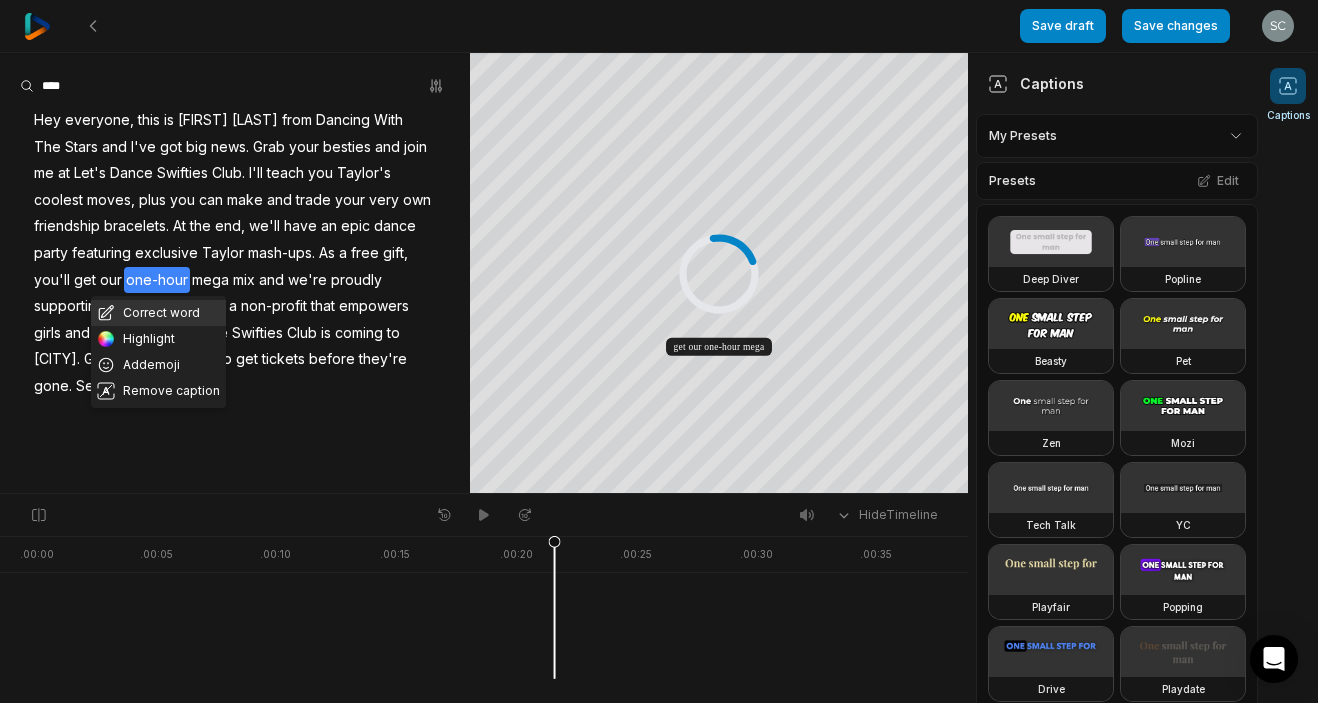 click on "Correct word" at bounding box center (158, 313) 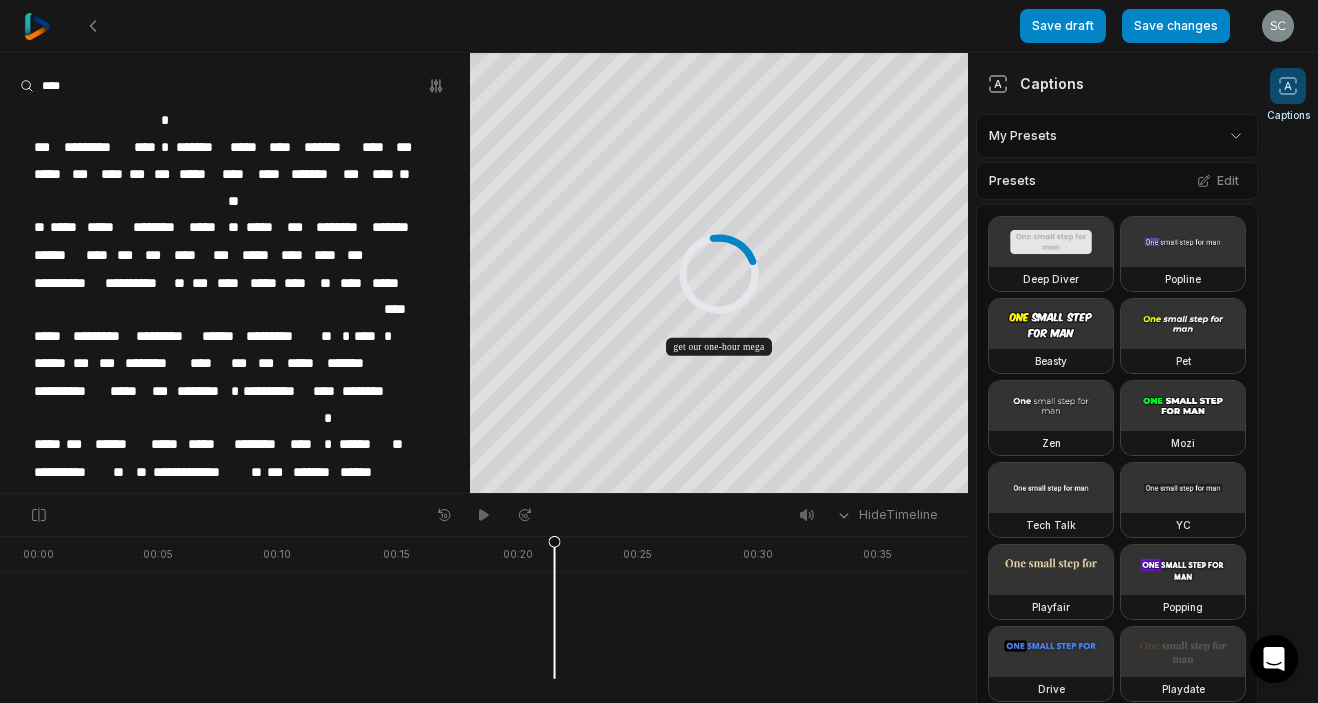 type 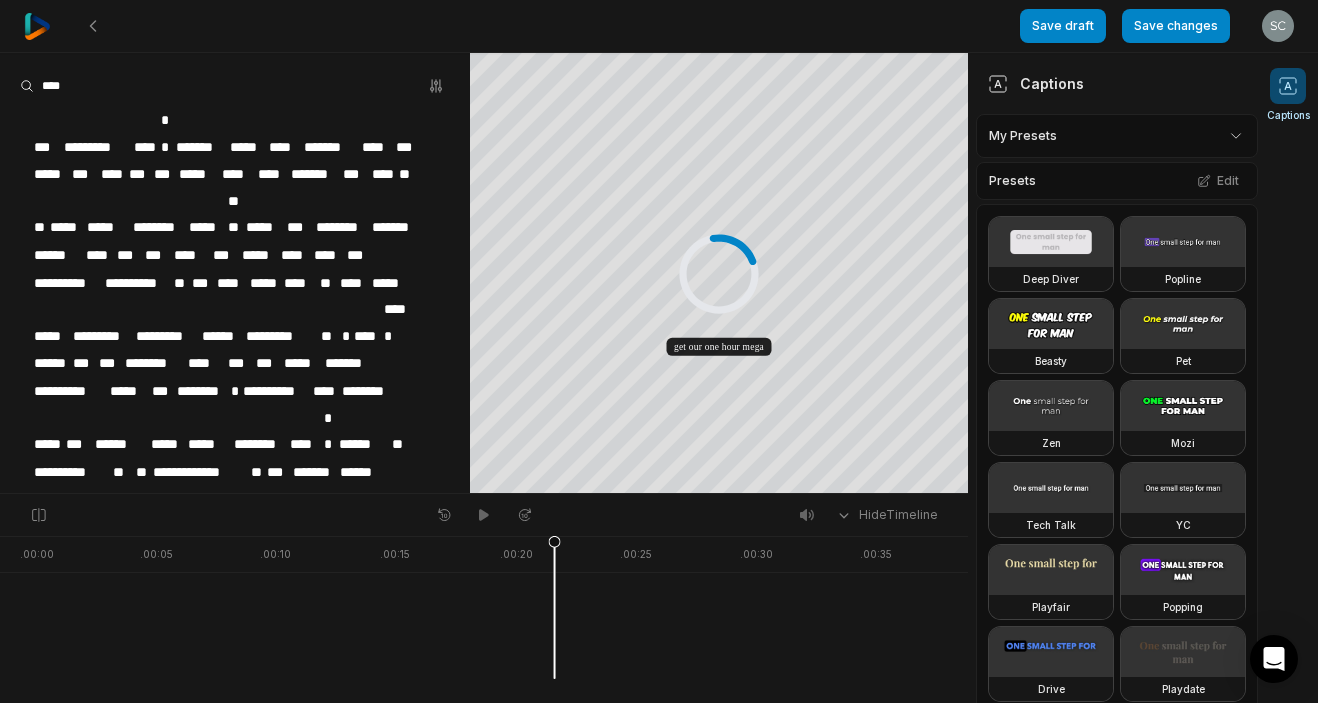 click on "***" at bounding box center (239, 363) 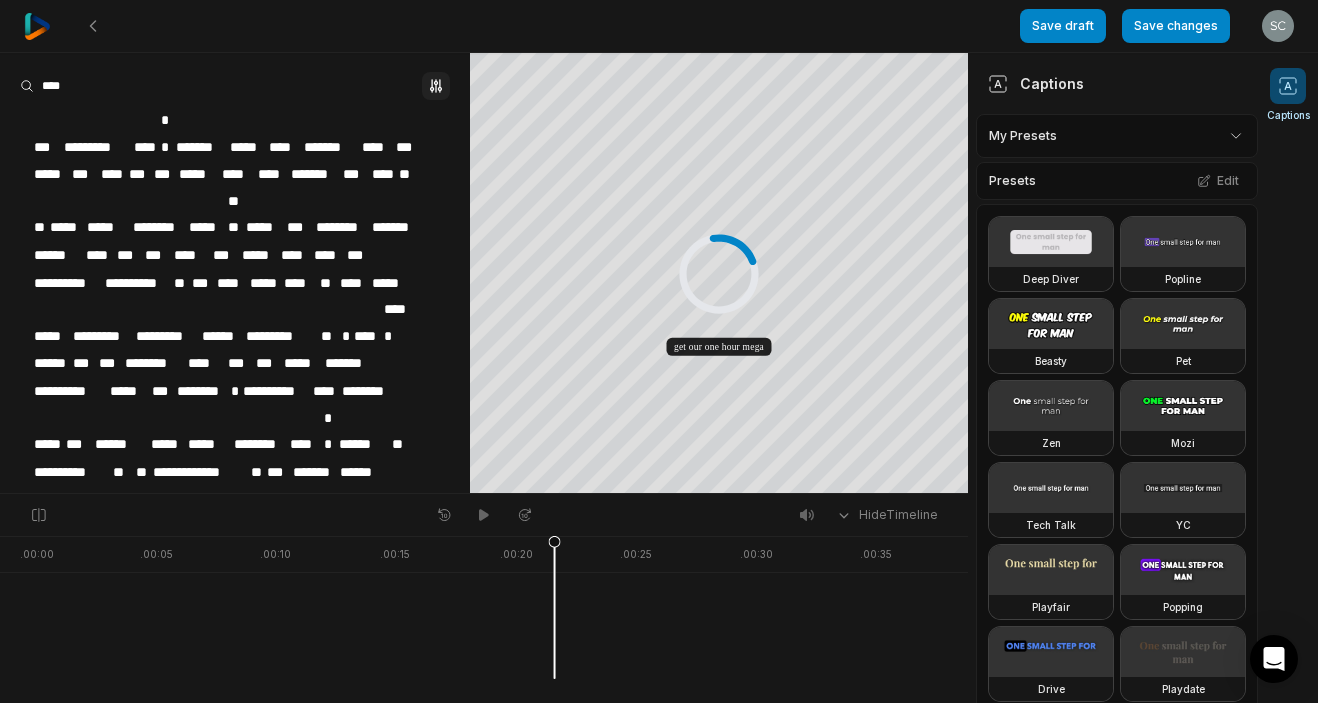 click 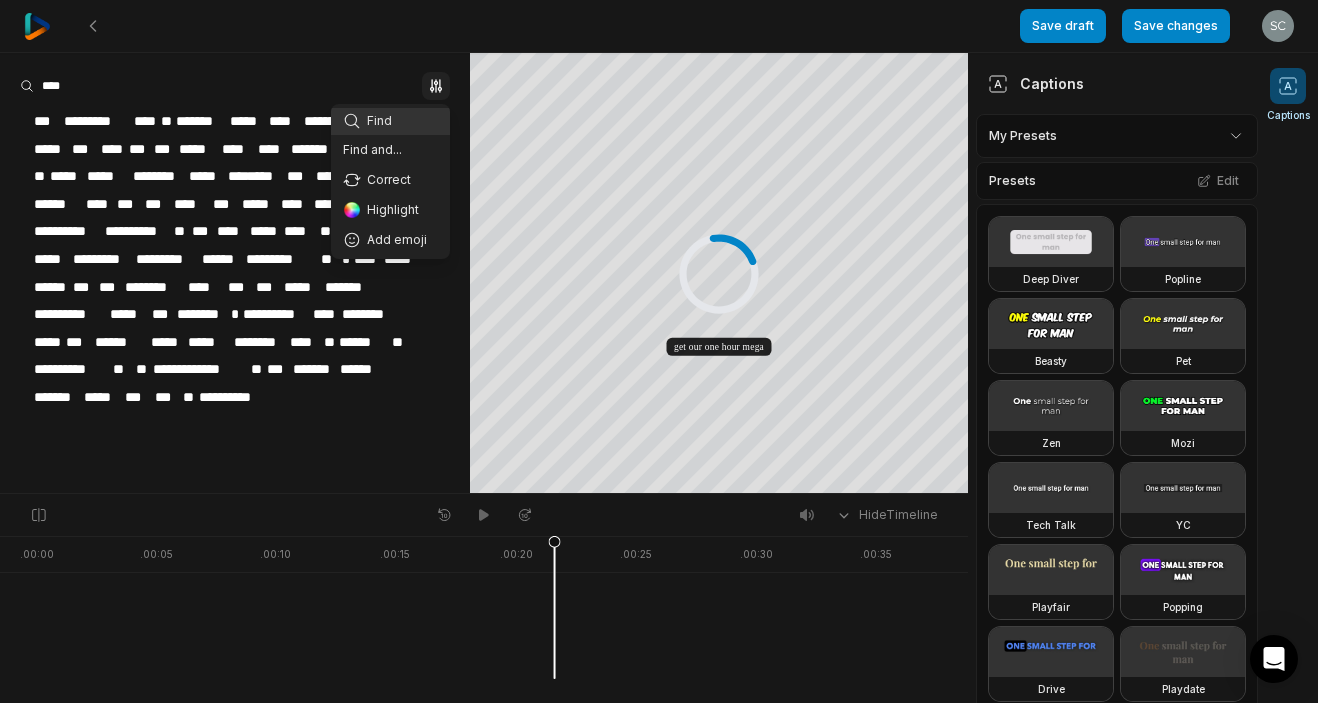 click on "**********" at bounding box center [235, 273] 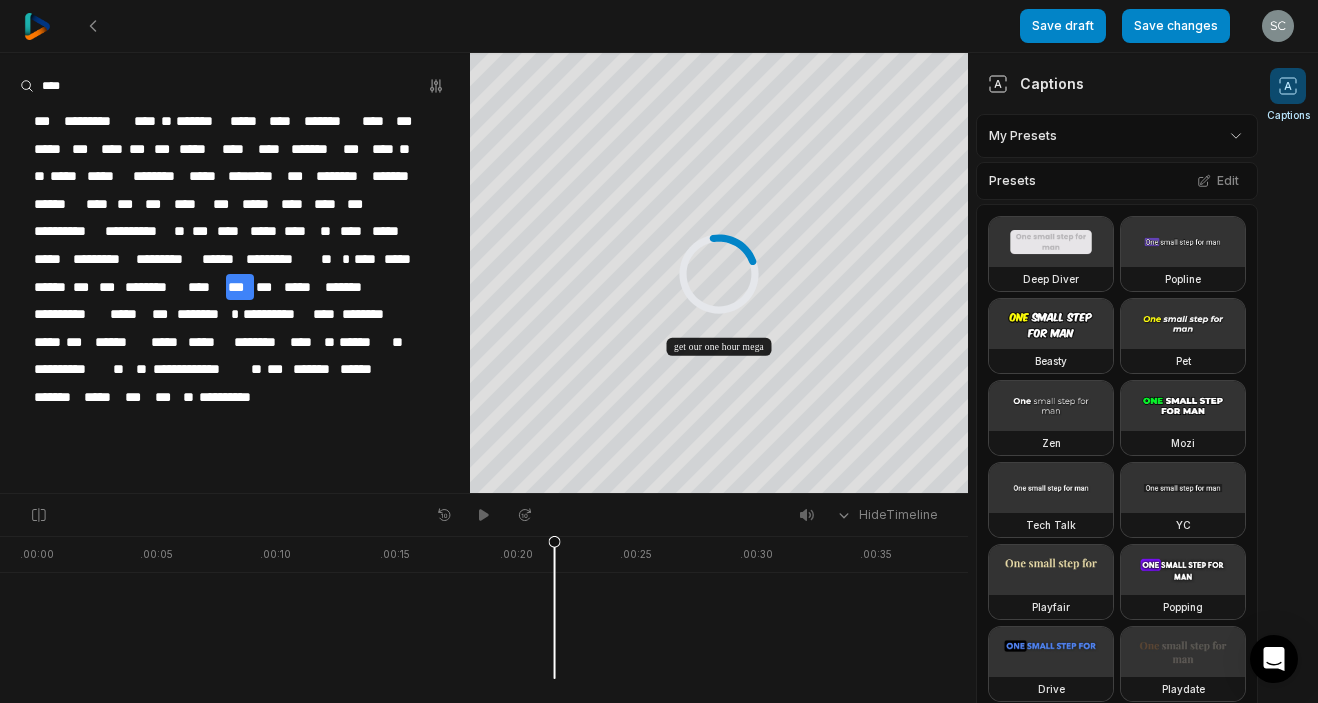 click on "***" at bounding box center (239, 287) 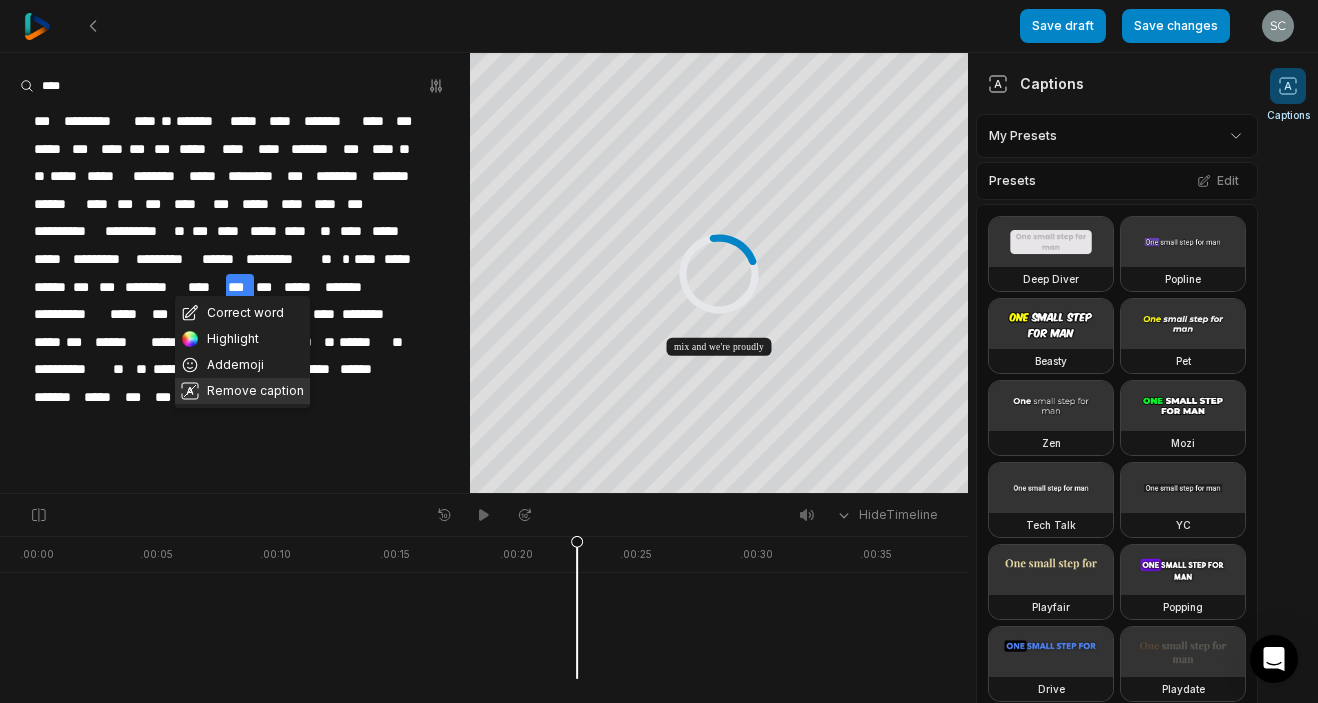 click on "Remove caption" at bounding box center [242, 391] 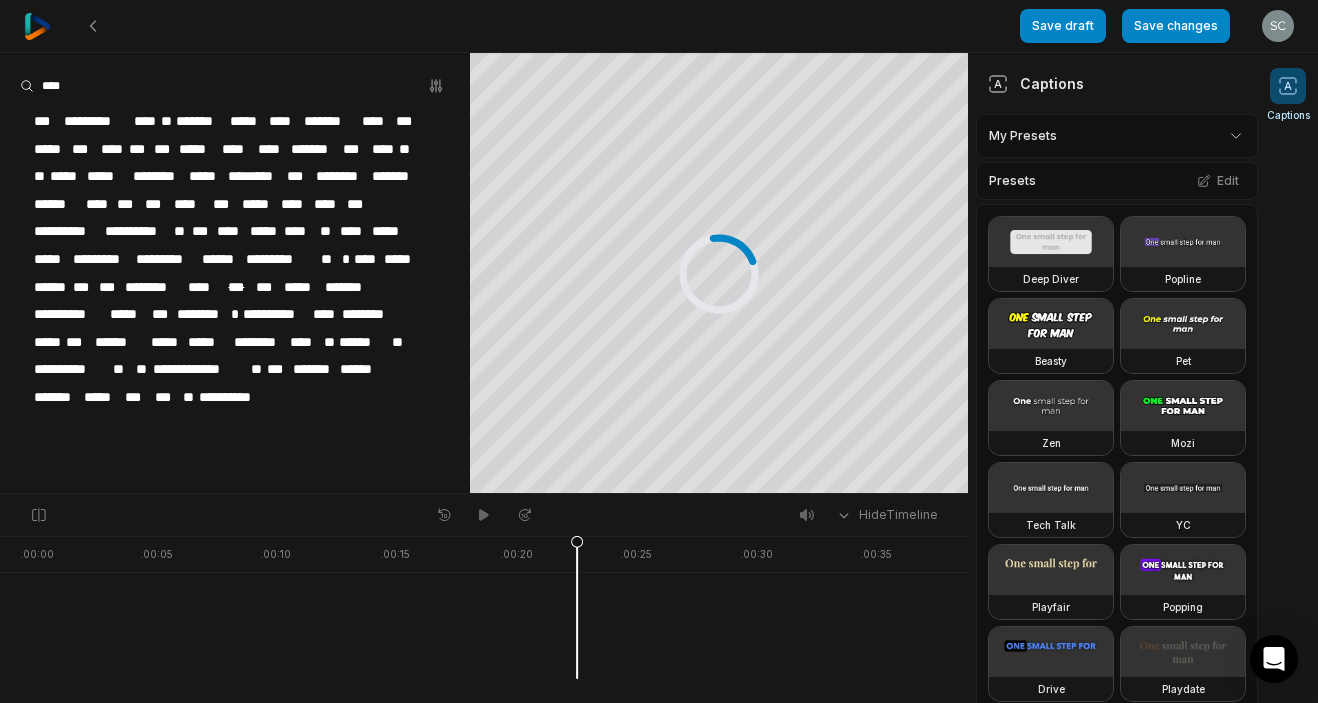 click on "****" at bounding box center (206, 287) 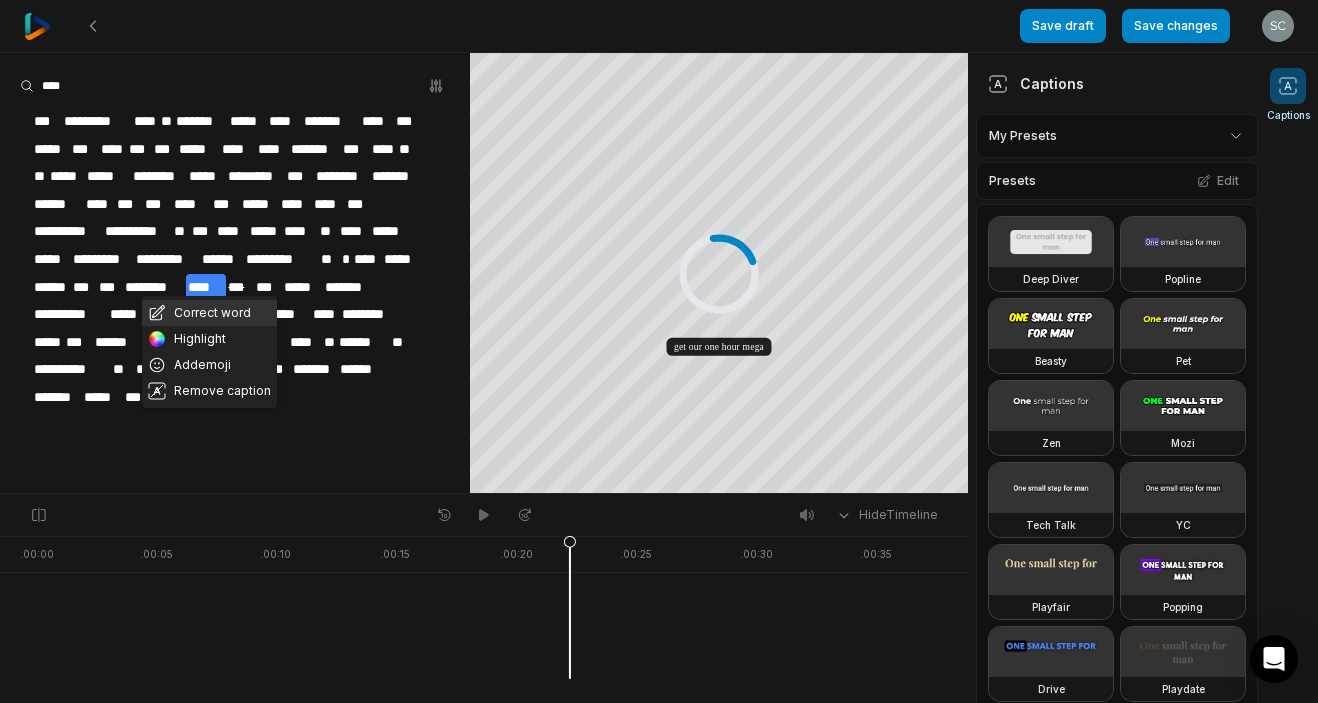 click on "Correct word" at bounding box center (209, 313) 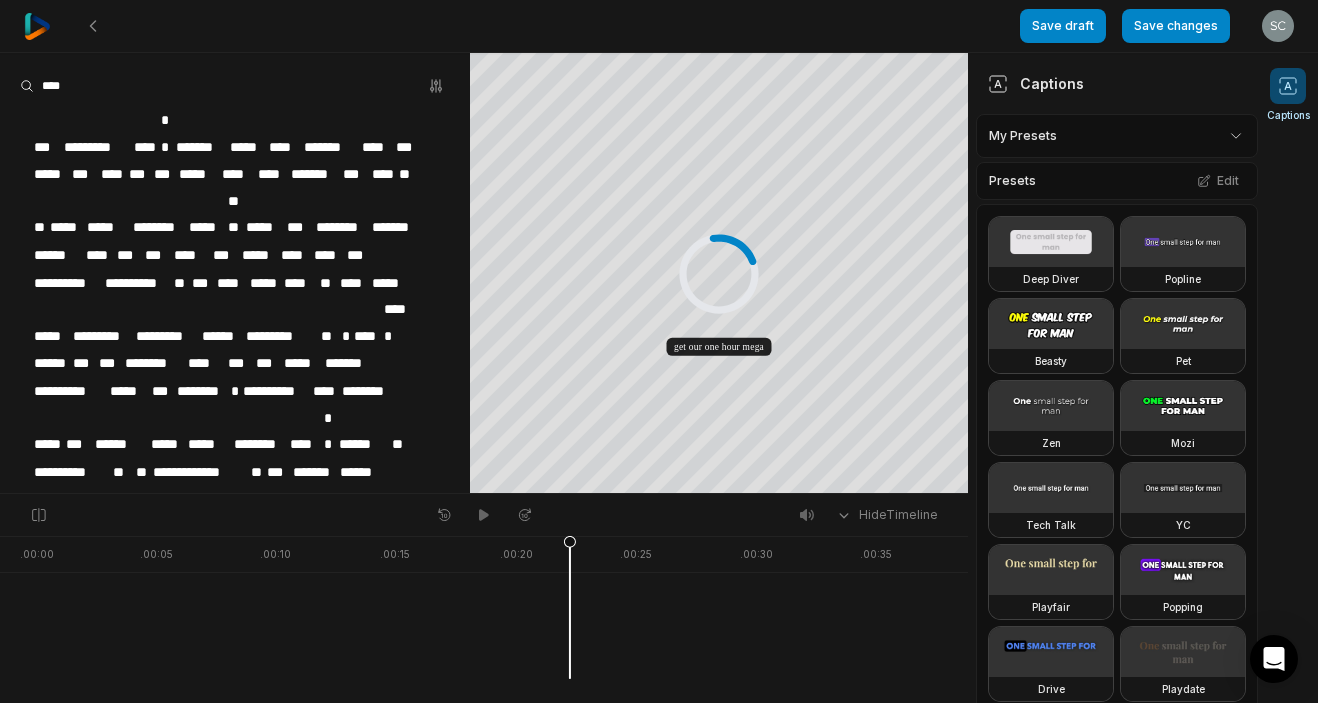 type 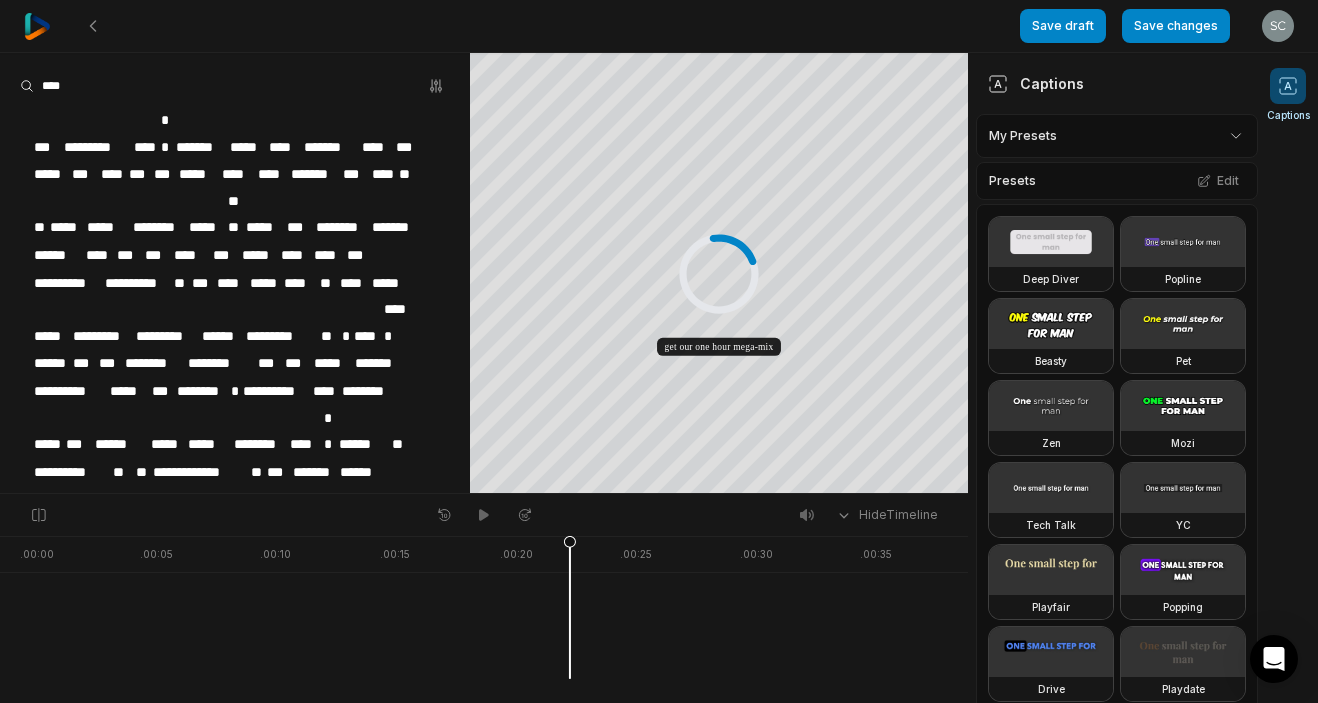 click on "*" at bounding box center (235, 391) 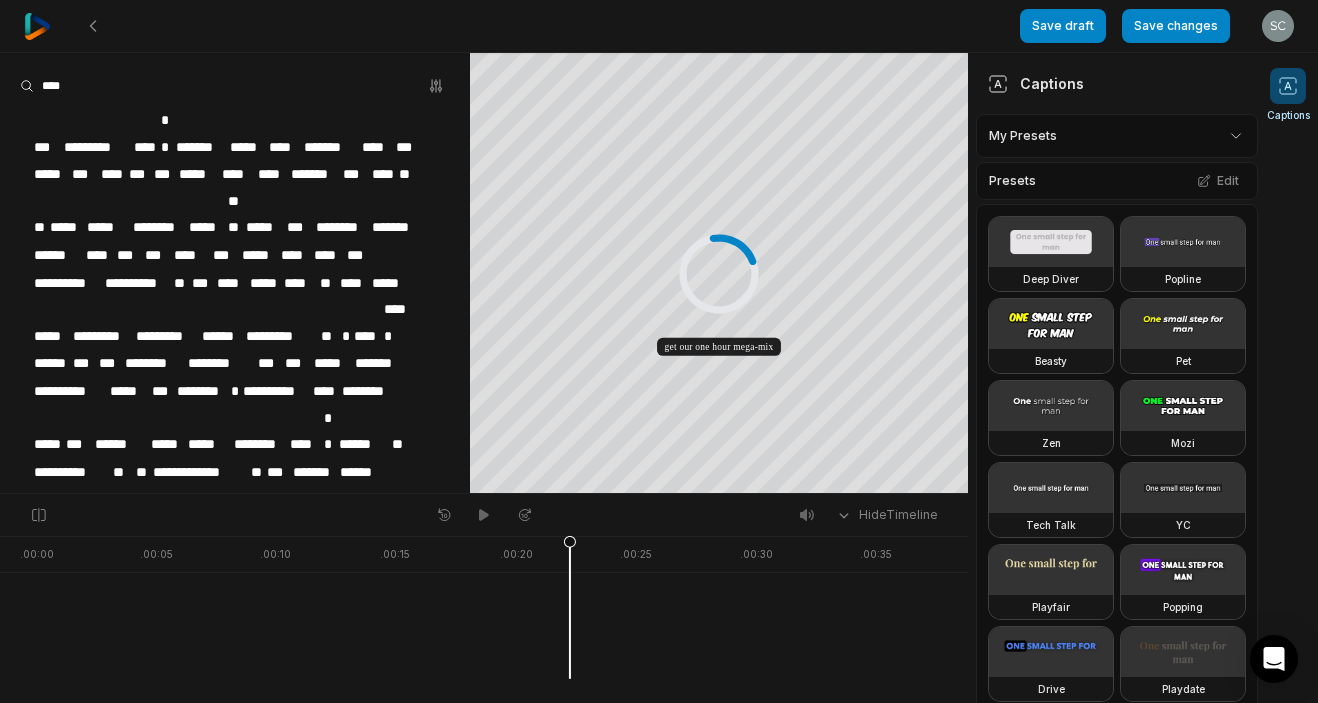 click on "***" at bounding box center [269, 363] 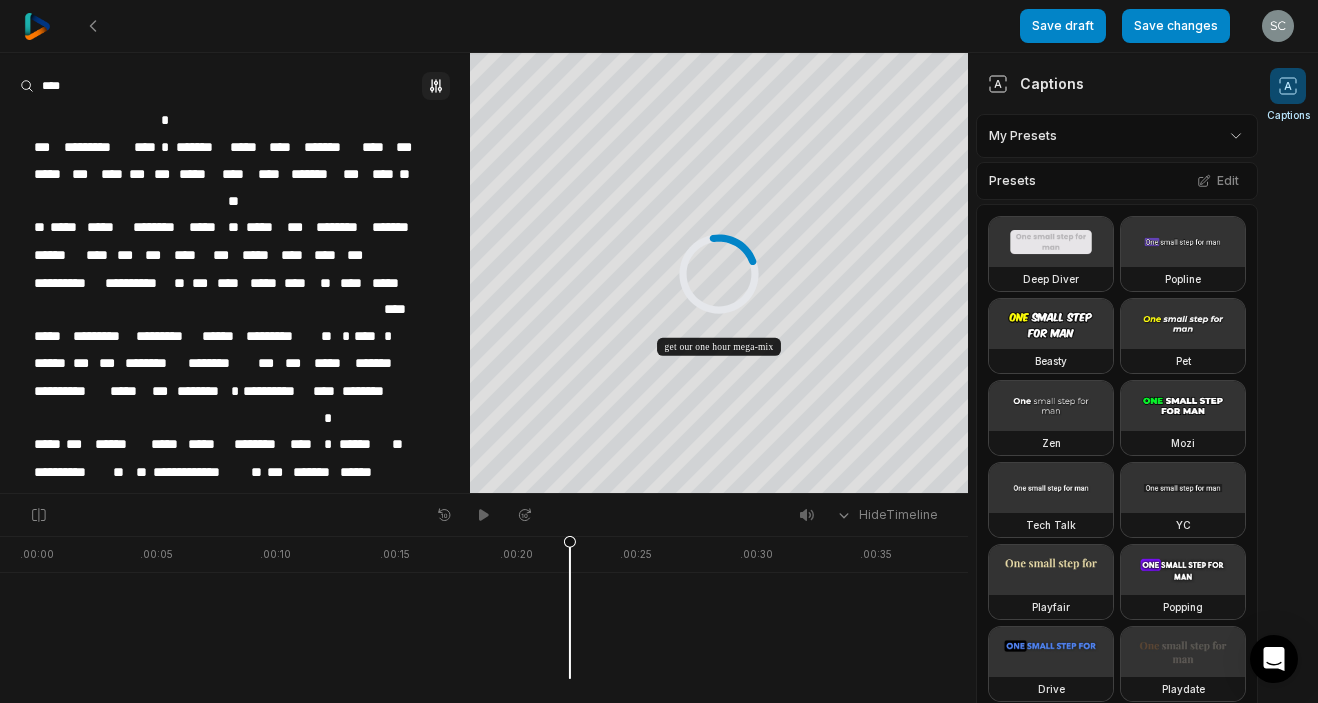 click 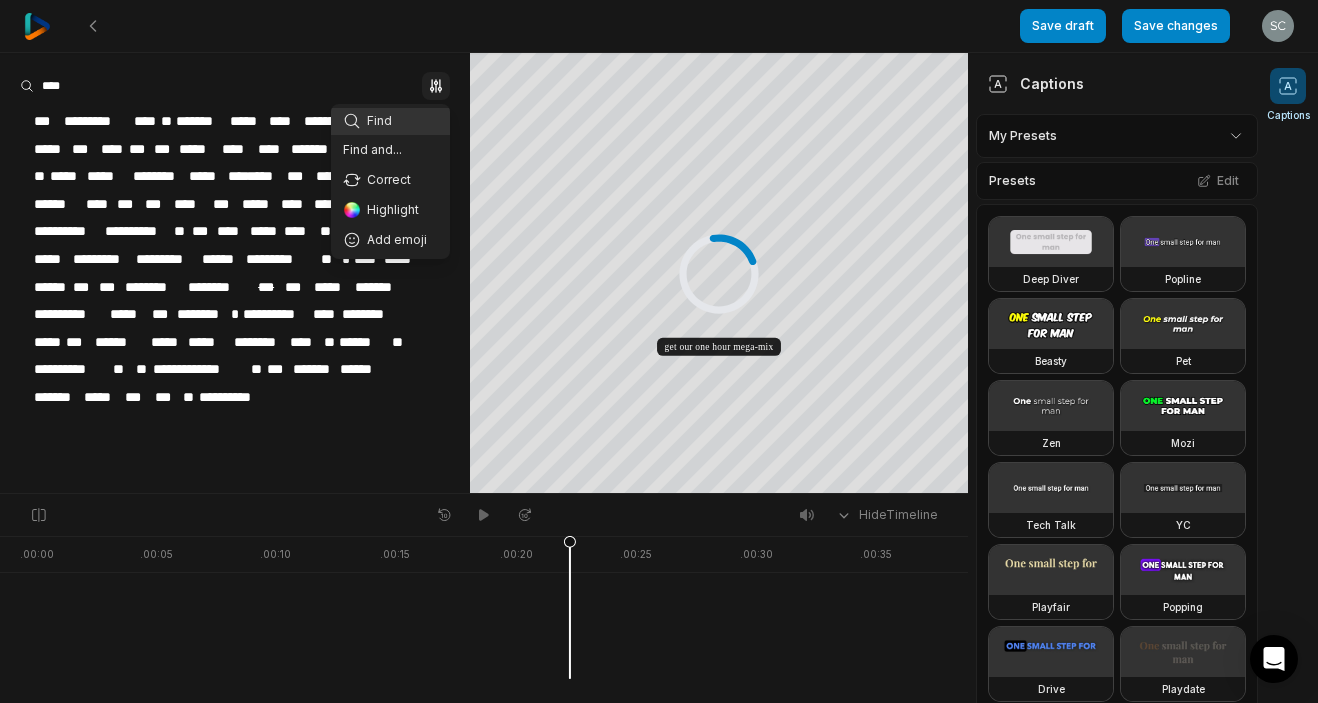 click on "**********" at bounding box center (235, 273) 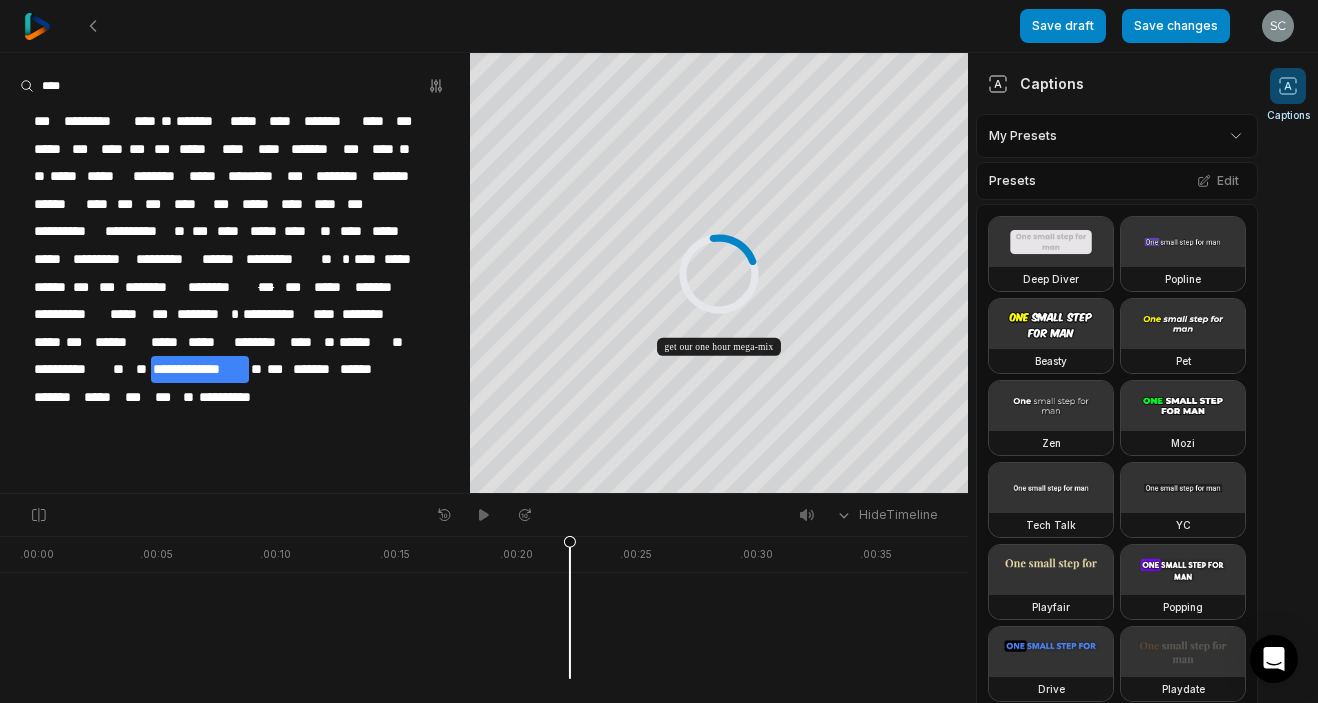 click on "**********" at bounding box center [199, 369] 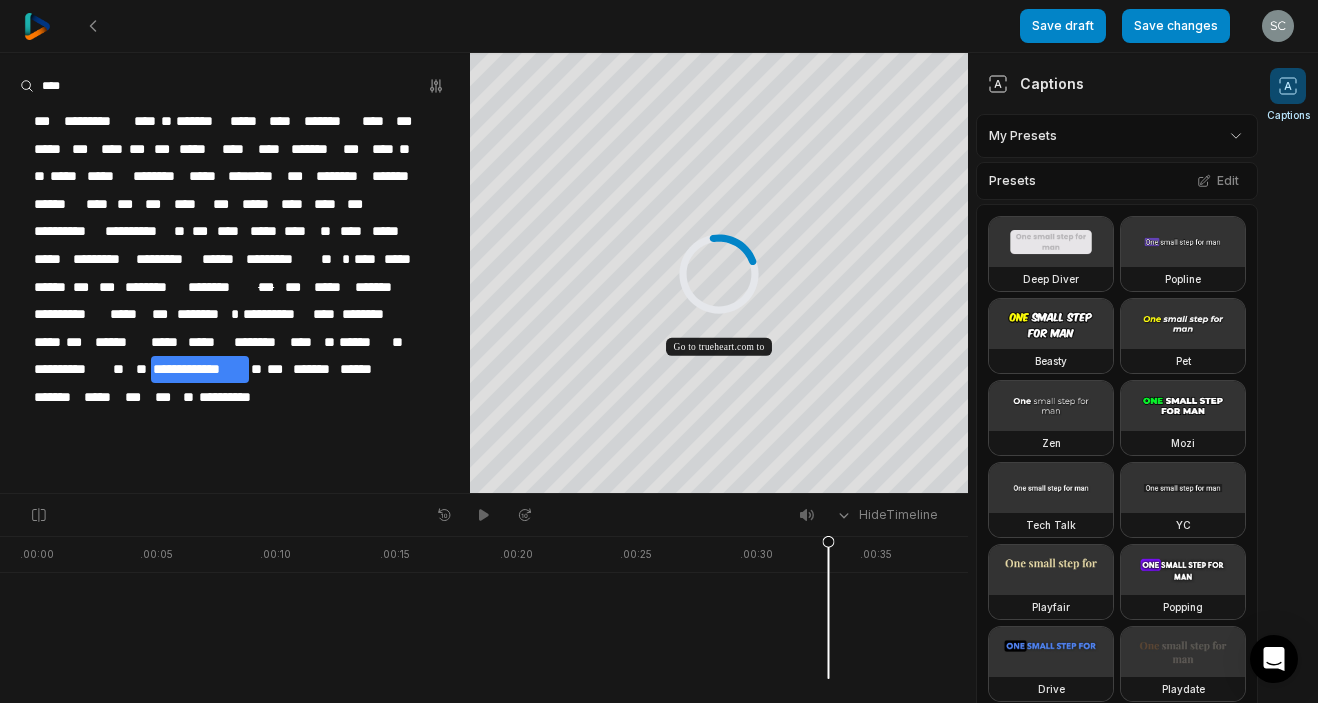 click on "**********" at bounding box center [199, 369] 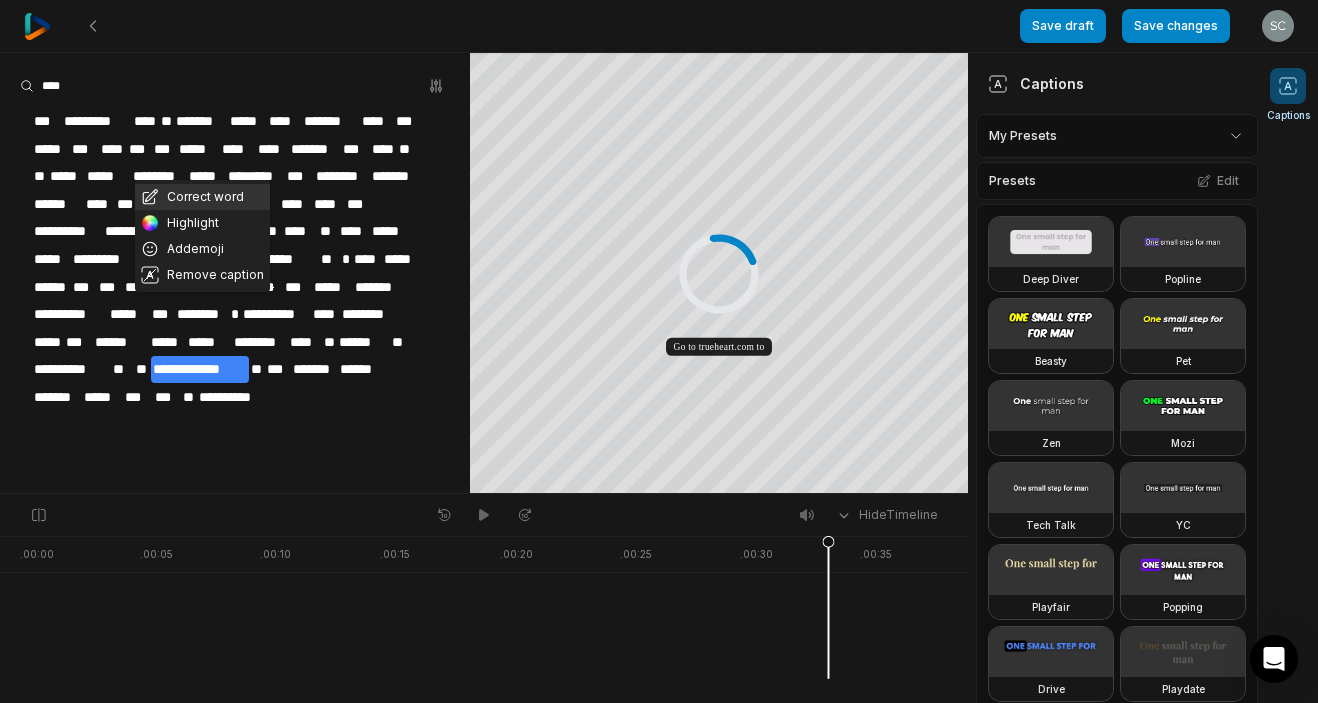 click on "Correct word" at bounding box center [202, 197] 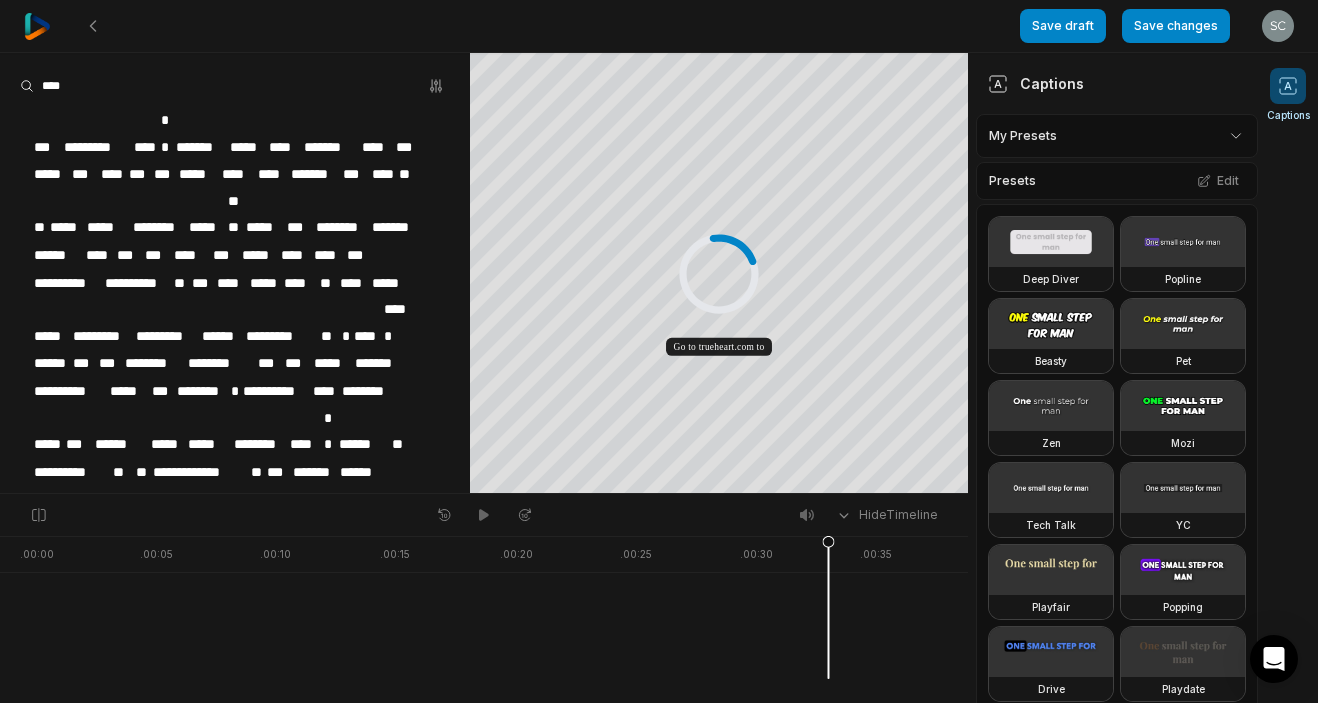type 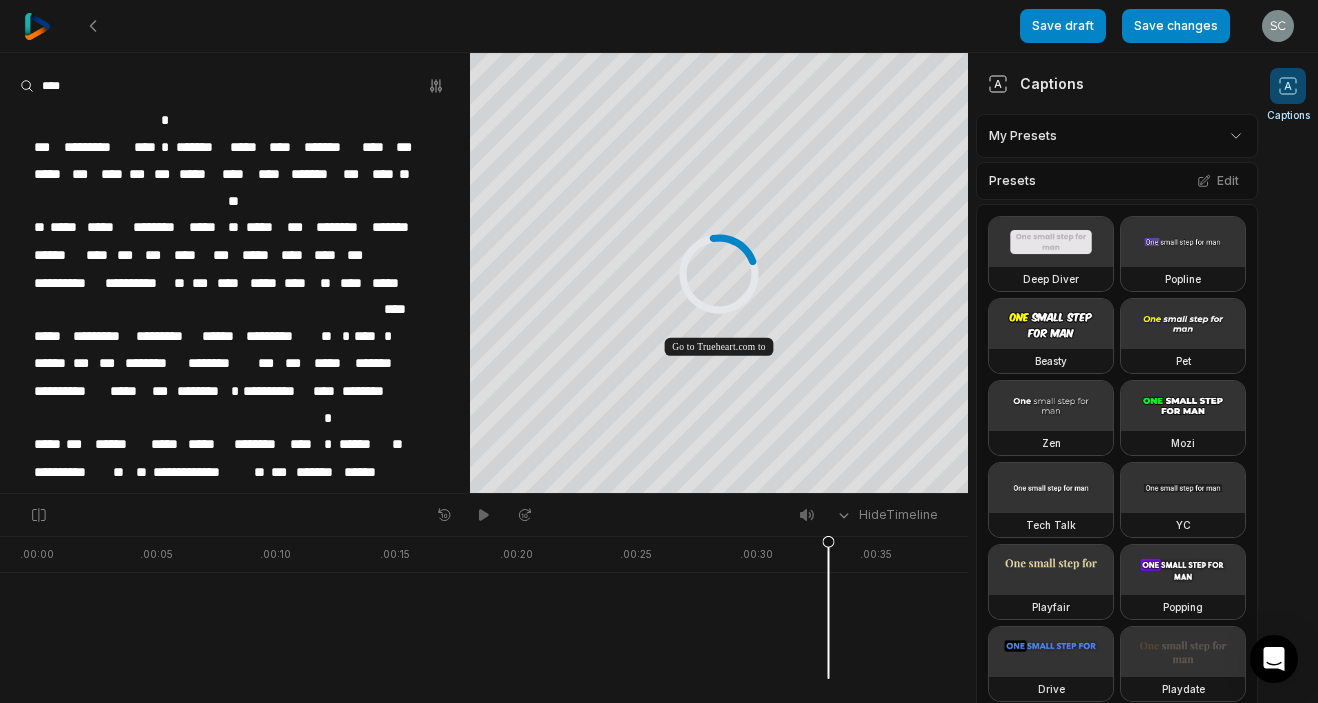 click on "********" at bounding box center (154, 363) 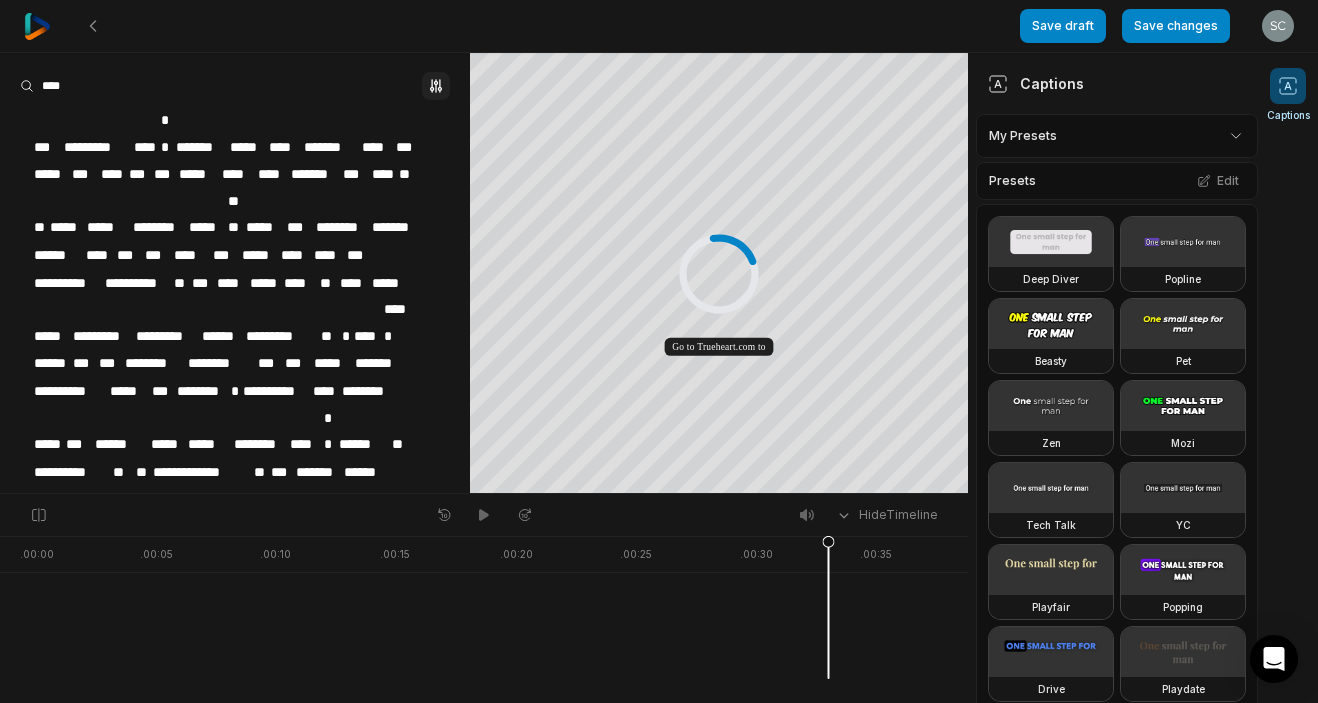 click 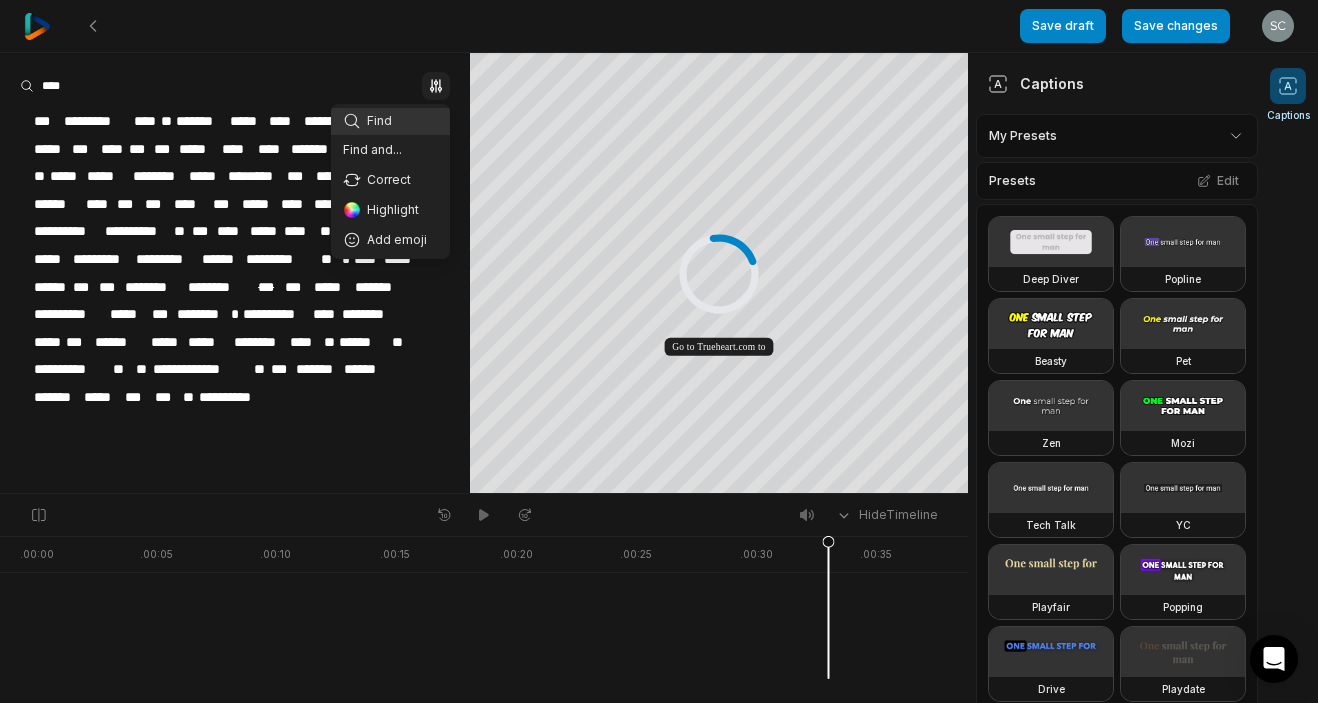 click 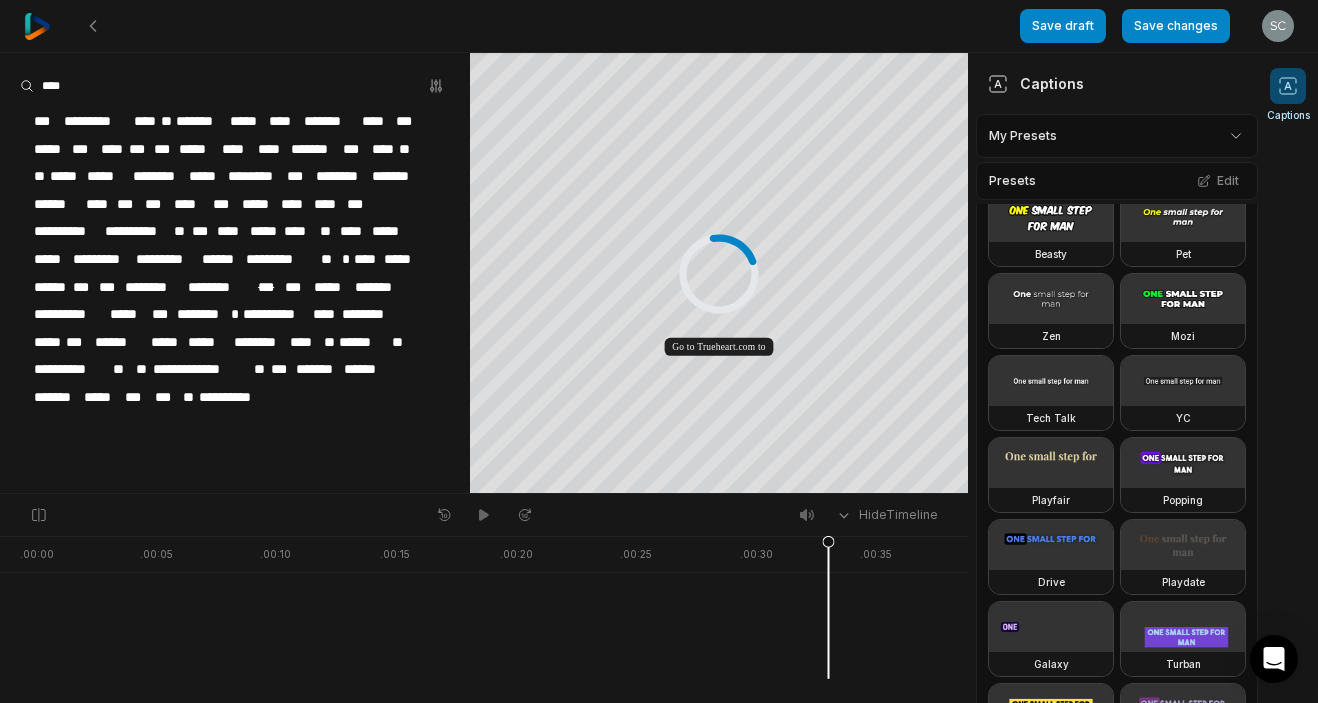 scroll, scrollTop: 0, scrollLeft: 0, axis: both 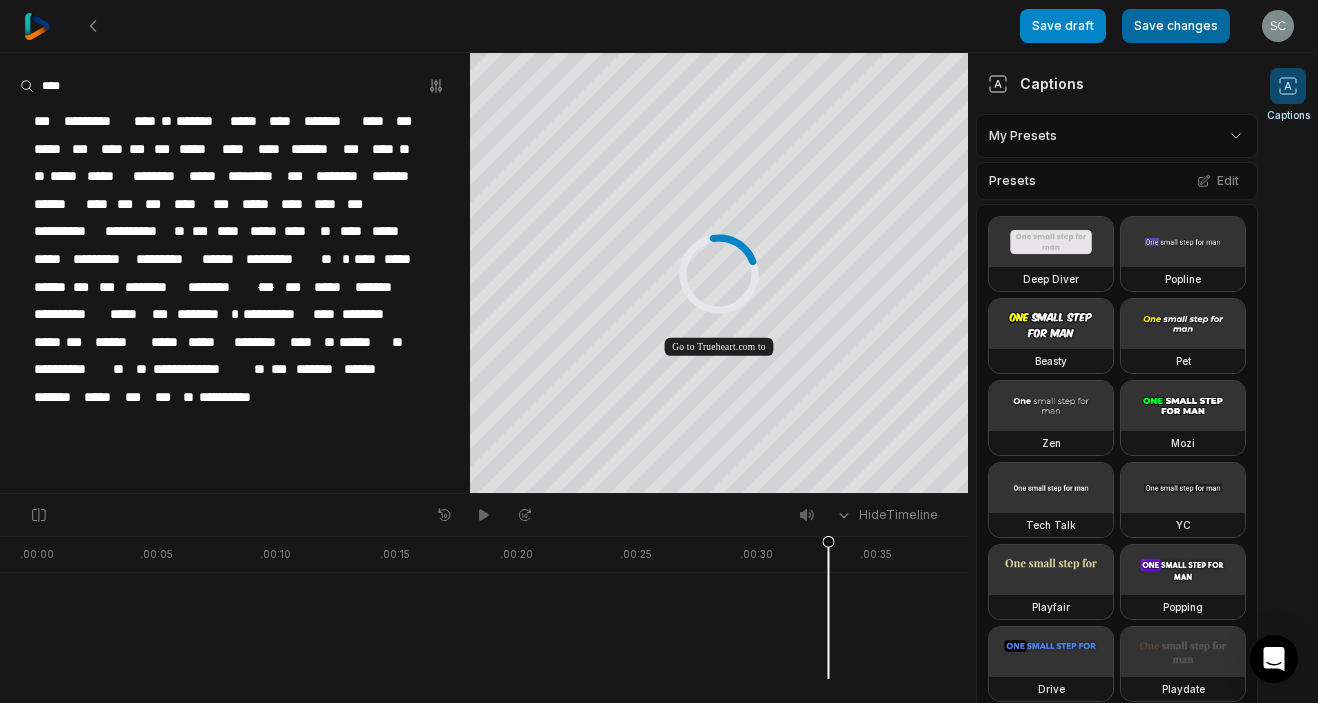 click on "Save changes" at bounding box center (1176, 26) 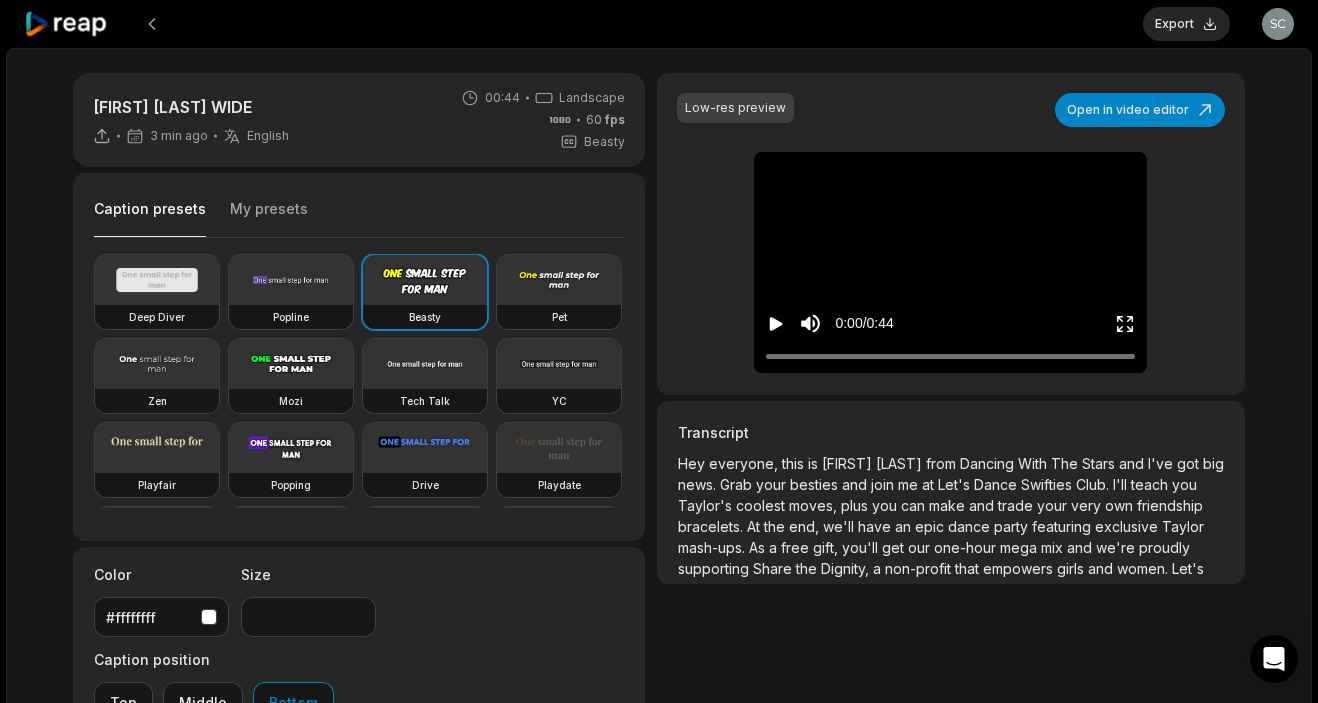 type on "**" 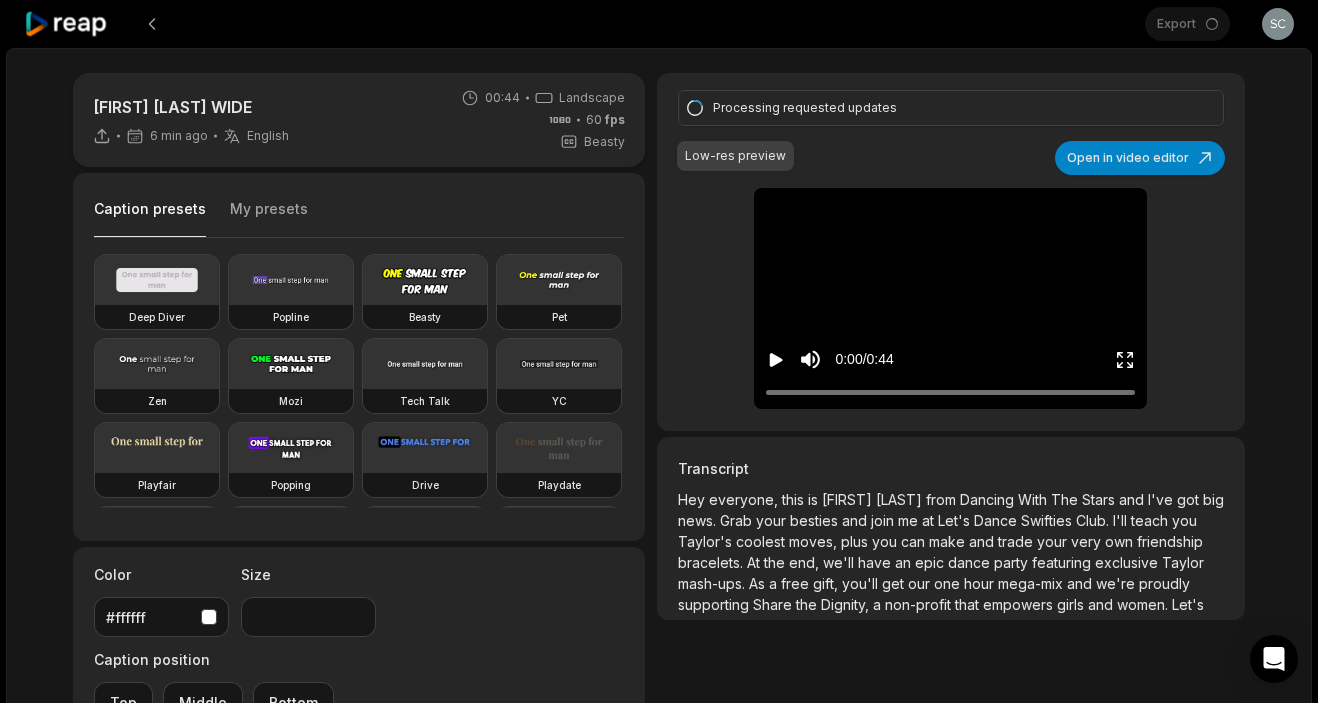 click 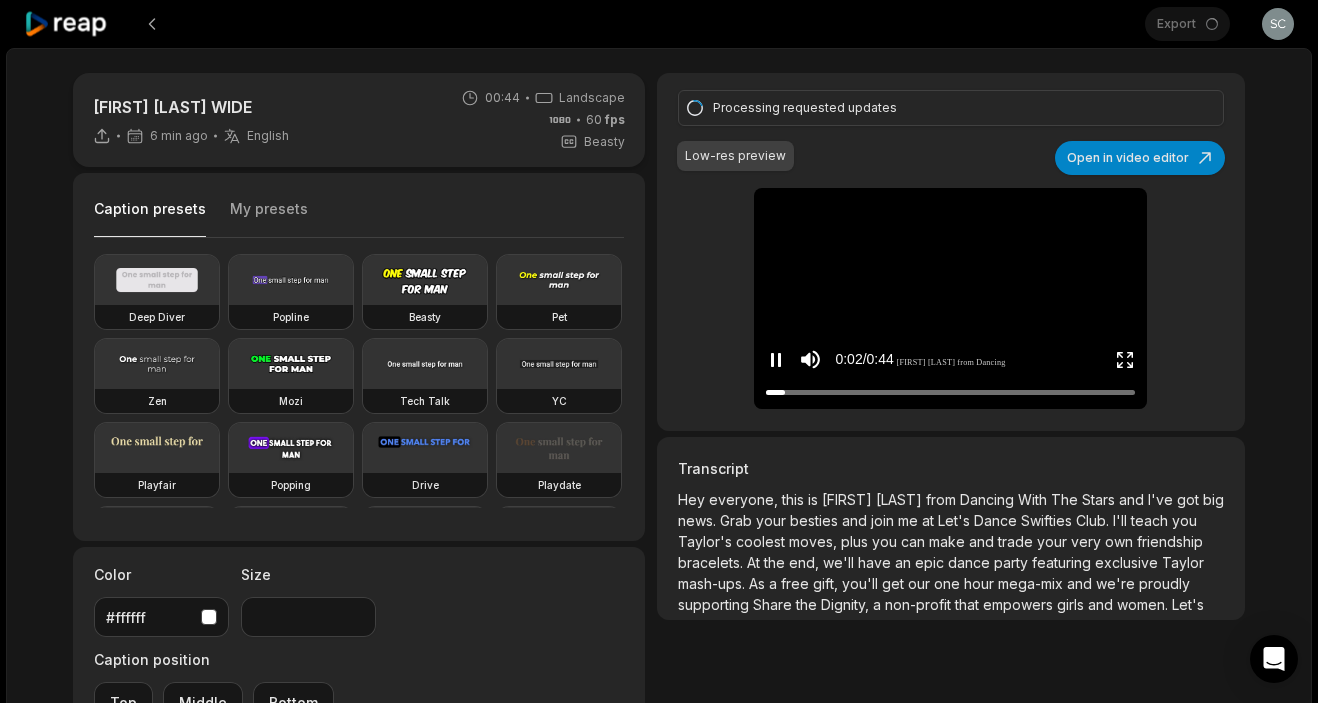 click 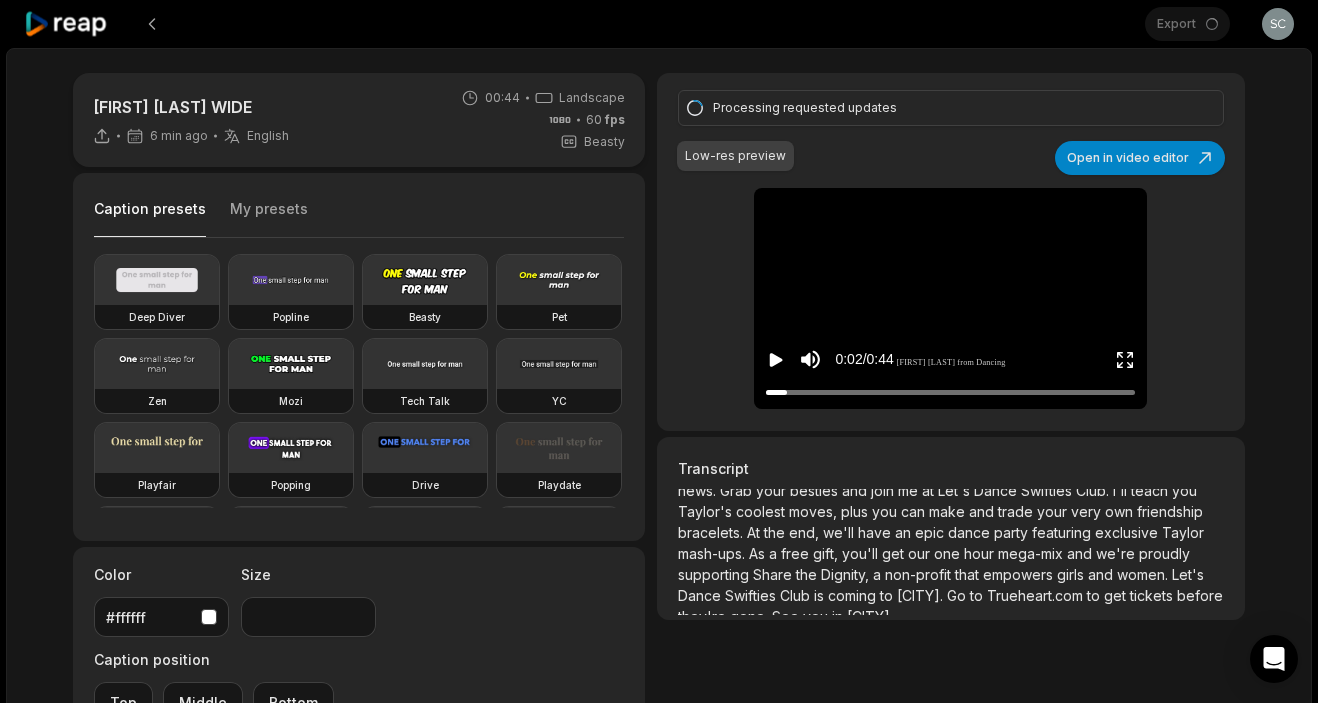 scroll, scrollTop: 0, scrollLeft: 0, axis: both 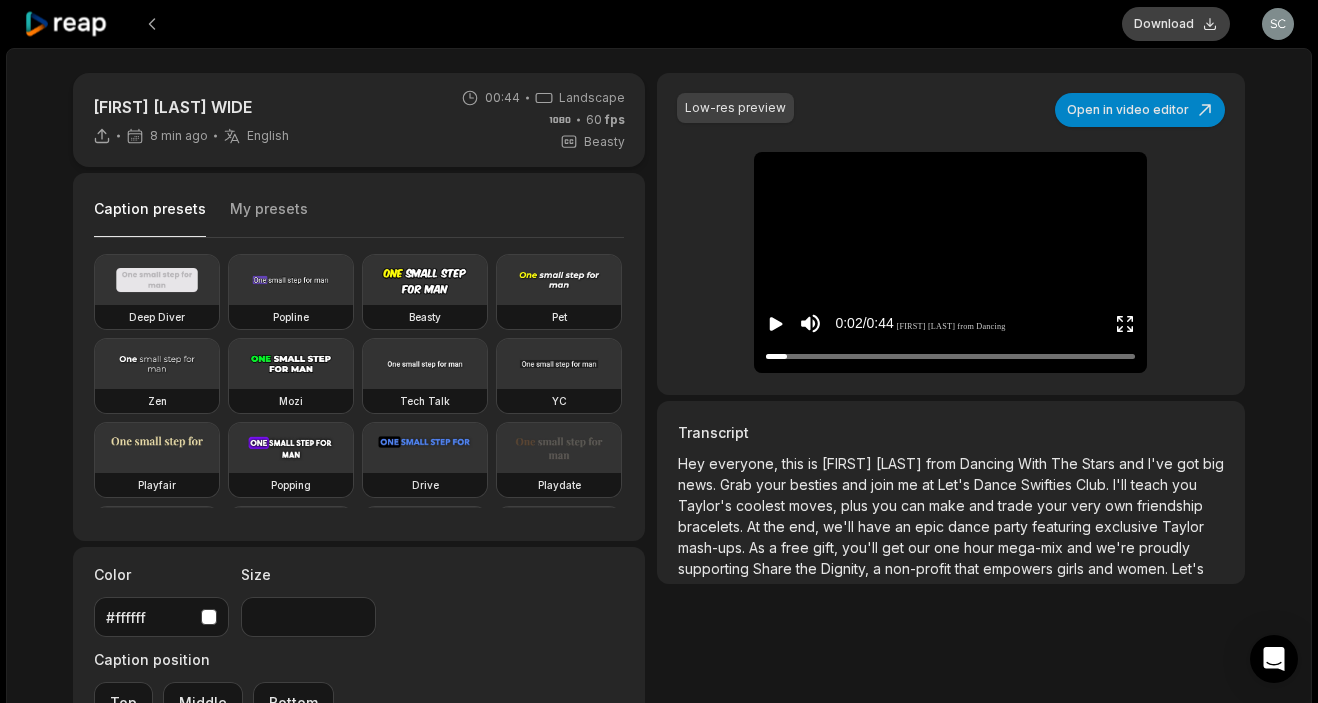 click on "Download" at bounding box center (1176, 24) 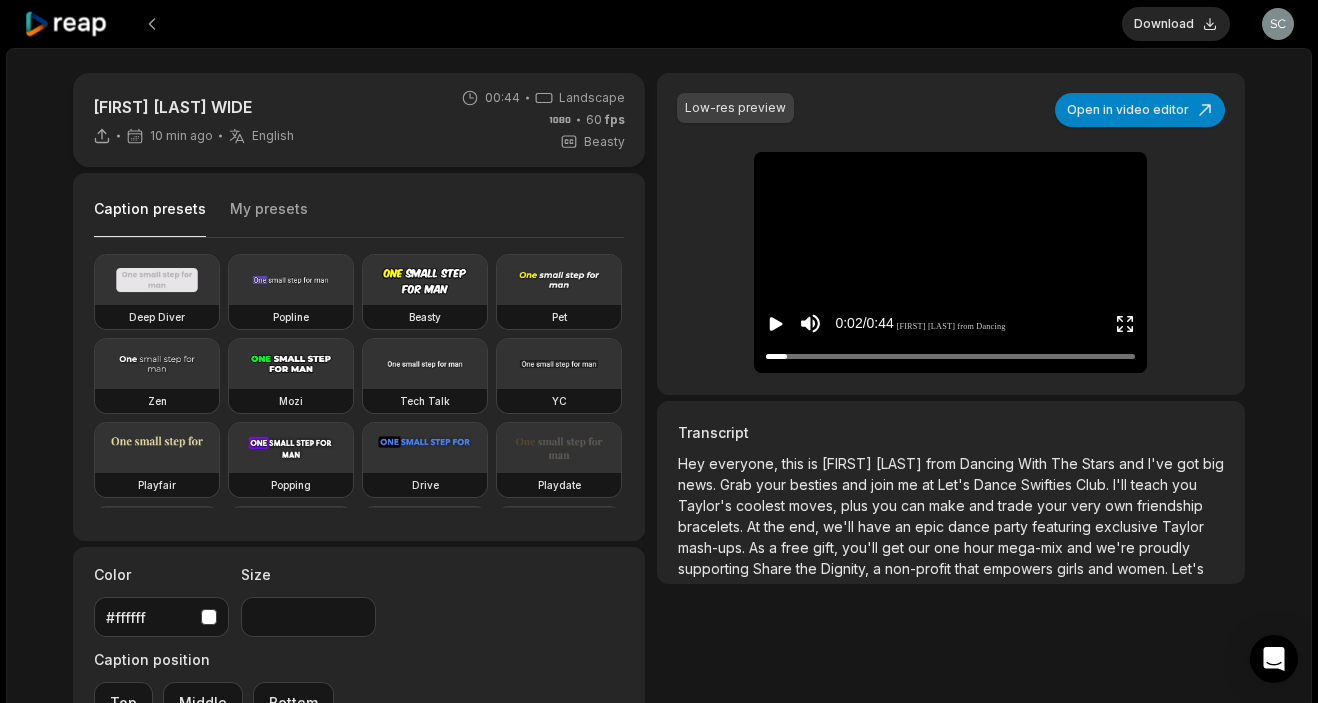 click 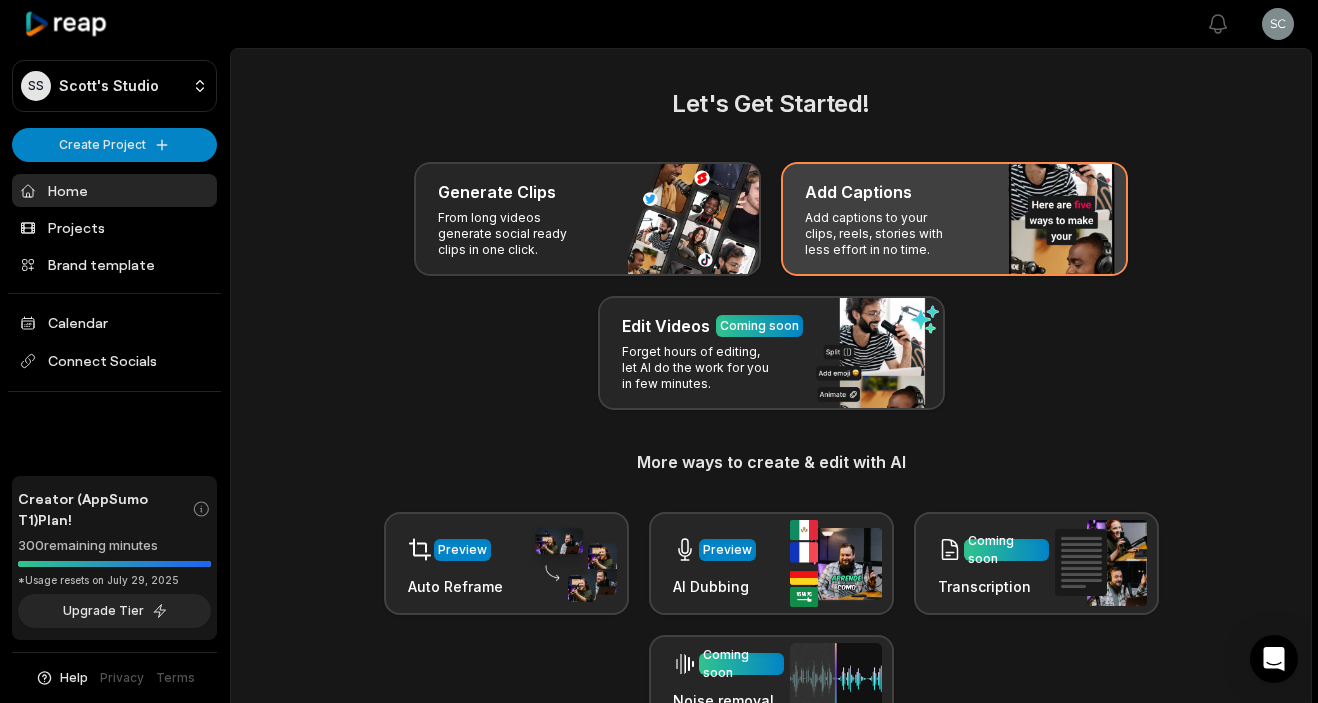 click on "Add Captions" at bounding box center (858, 192) 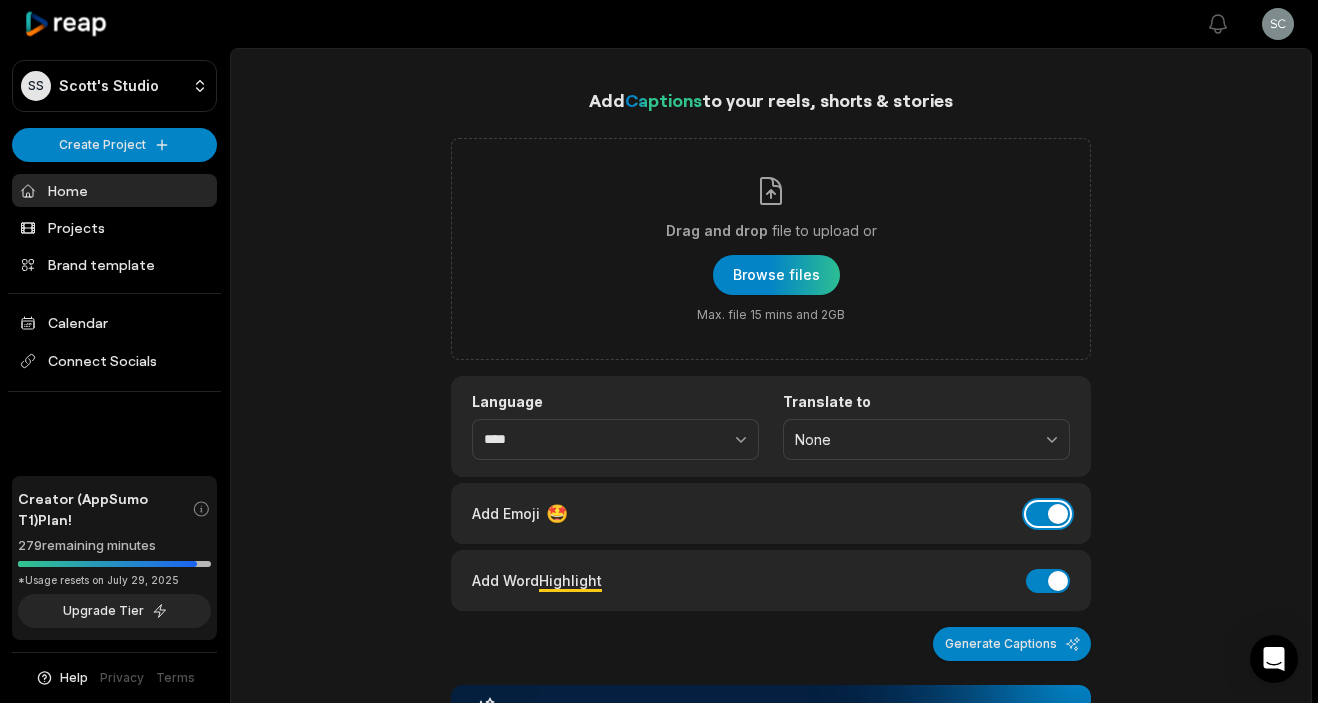 click on "Add Emoji" at bounding box center (1048, 514) 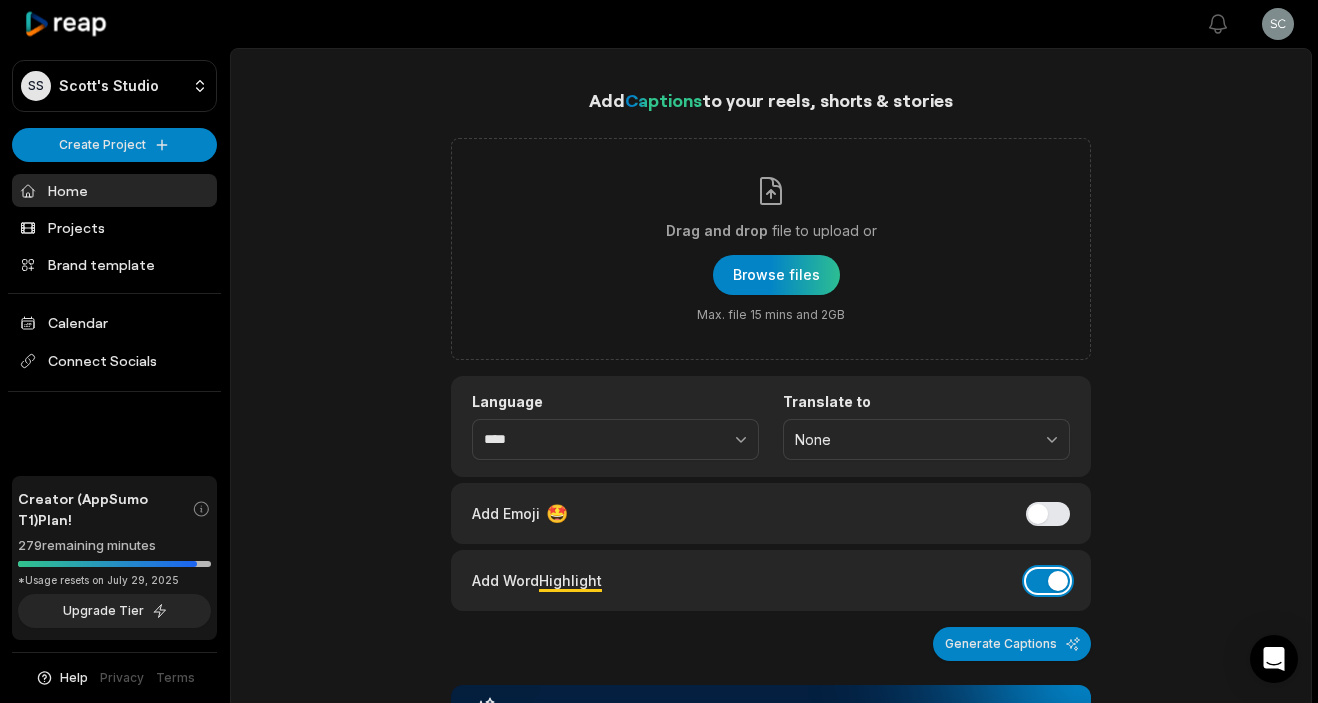 click on "Add Word Highlight" at bounding box center [1048, 581] 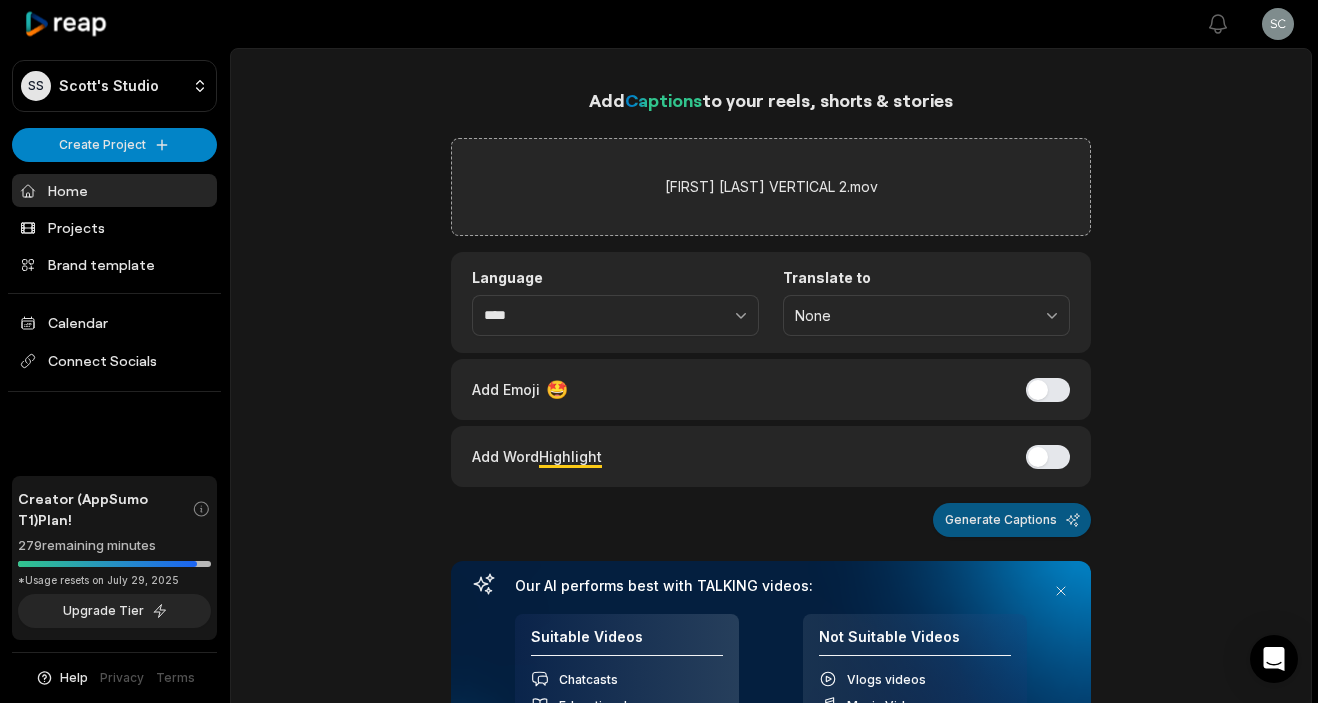 click on "Generate Captions" at bounding box center (1012, 520) 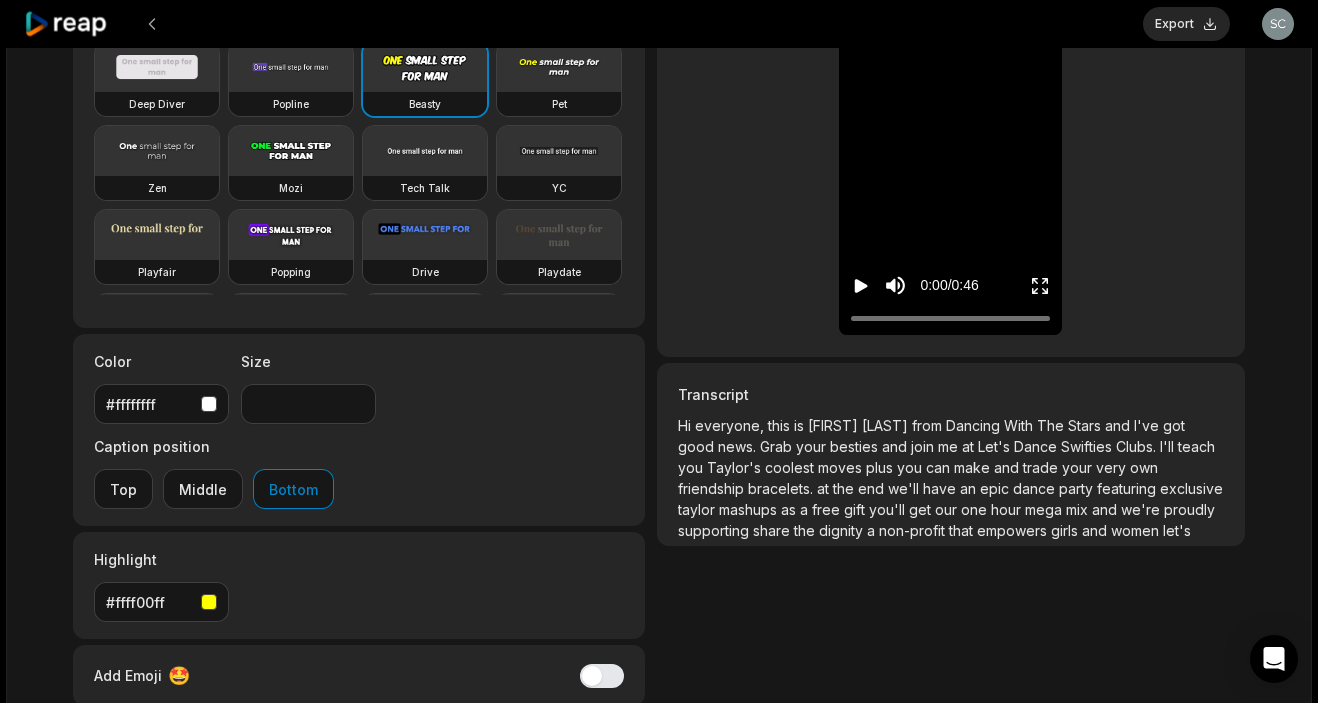 scroll, scrollTop: 0, scrollLeft: 0, axis: both 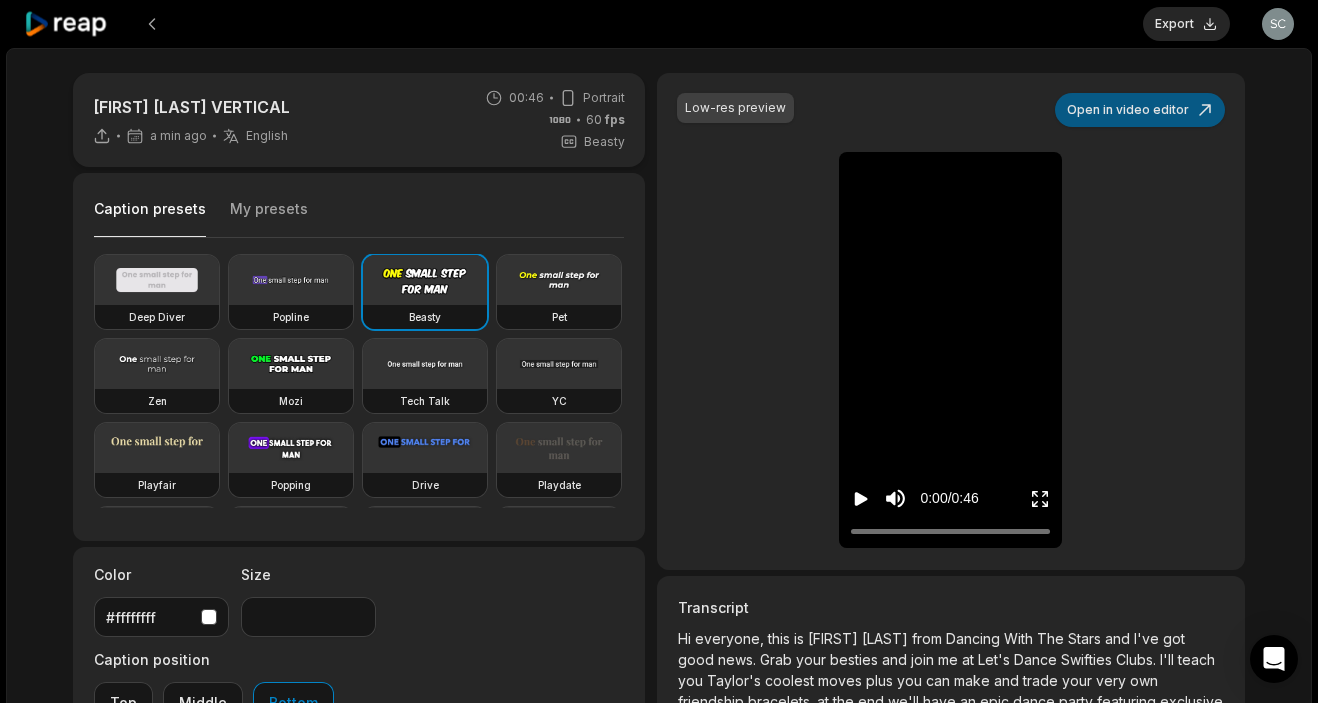 click on "Open in video editor" at bounding box center [1140, 110] 